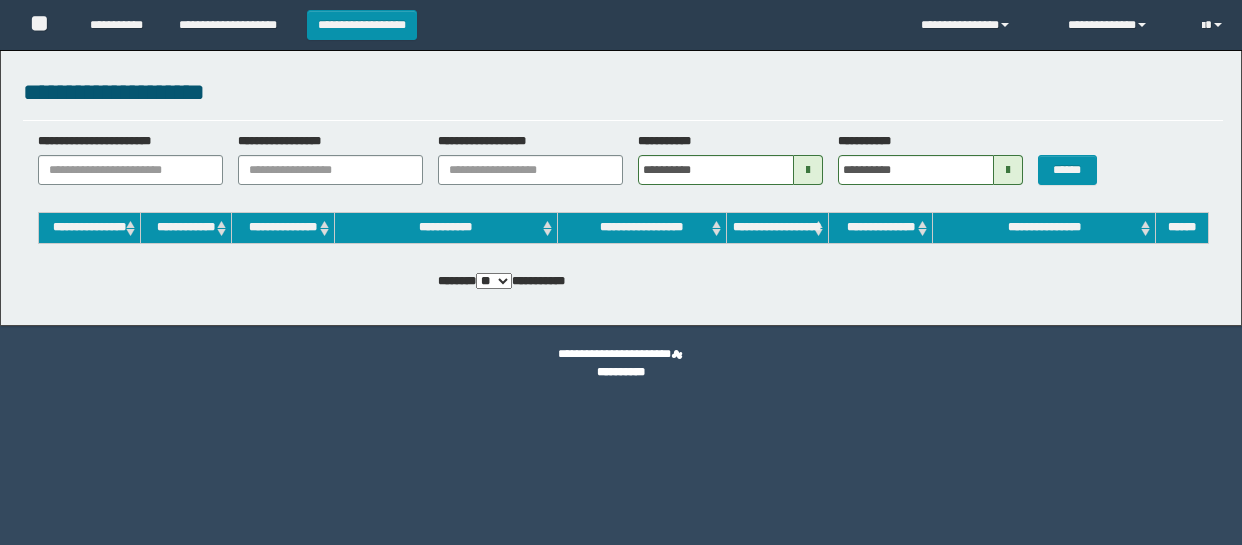 scroll, scrollTop: 0, scrollLeft: 0, axis: both 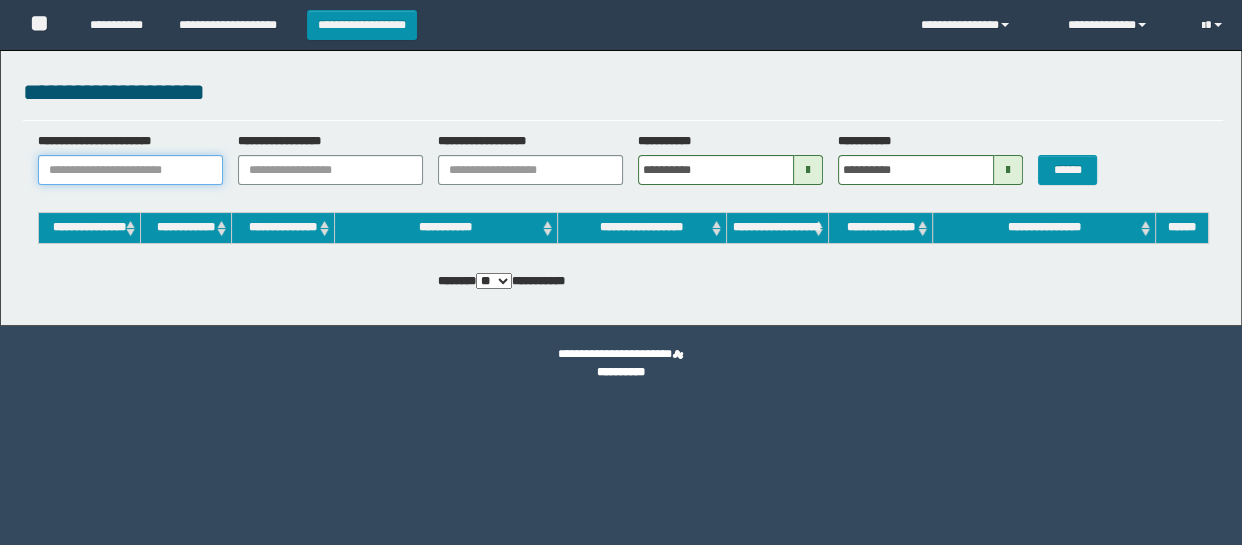 click on "**********" at bounding box center (130, 170) 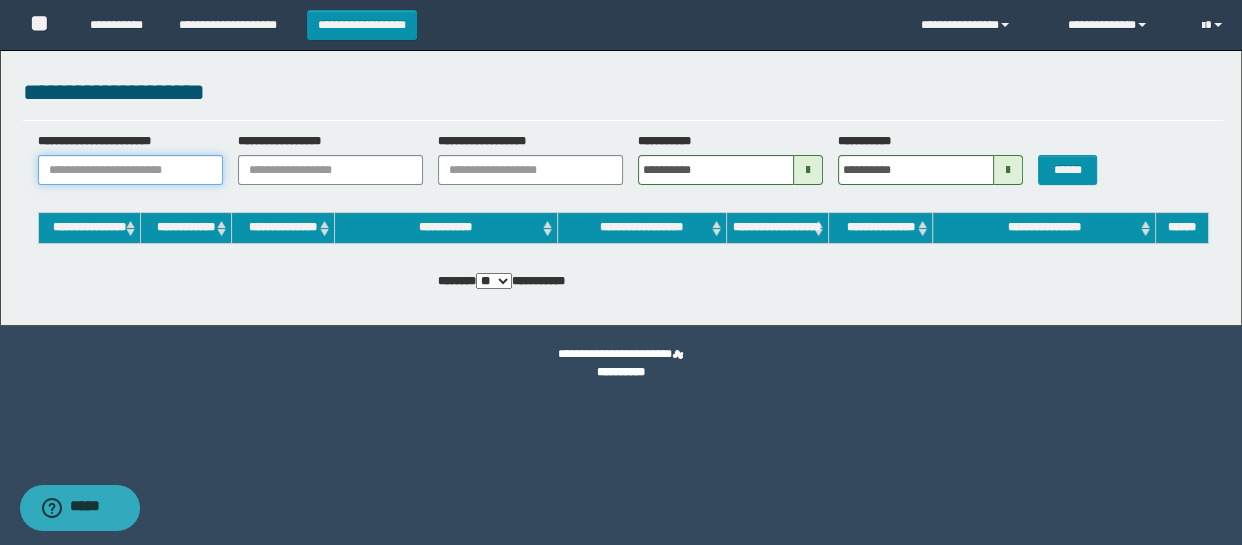 click on "**********" at bounding box center [130, 170] 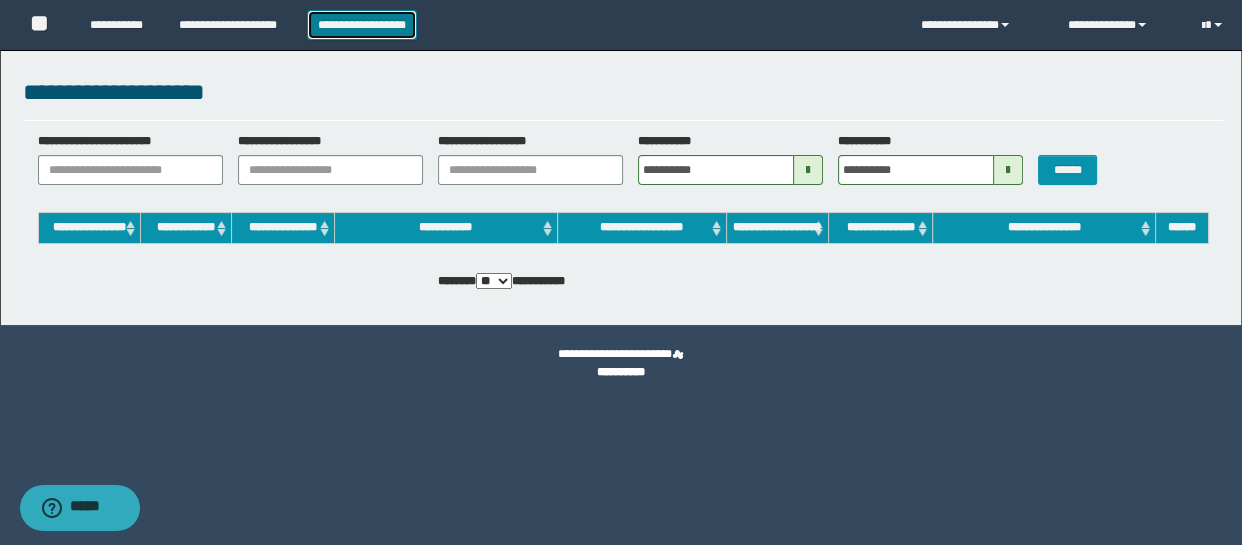 click on "**********" at bounding box center (362, 25) 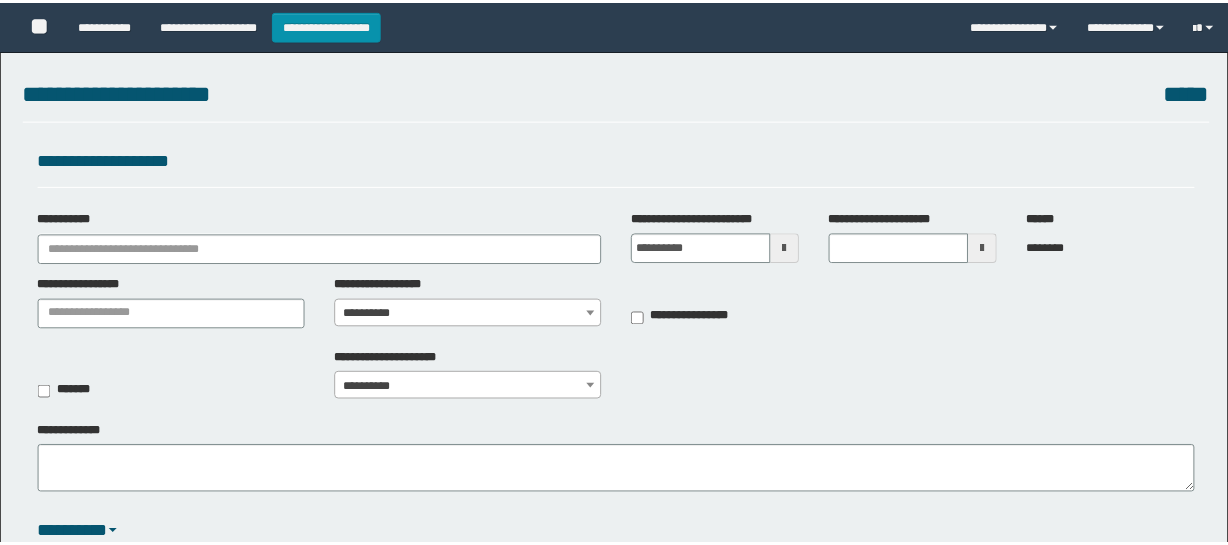 scroll, scrollTop: 0, scrollLeft: 0, axis: both 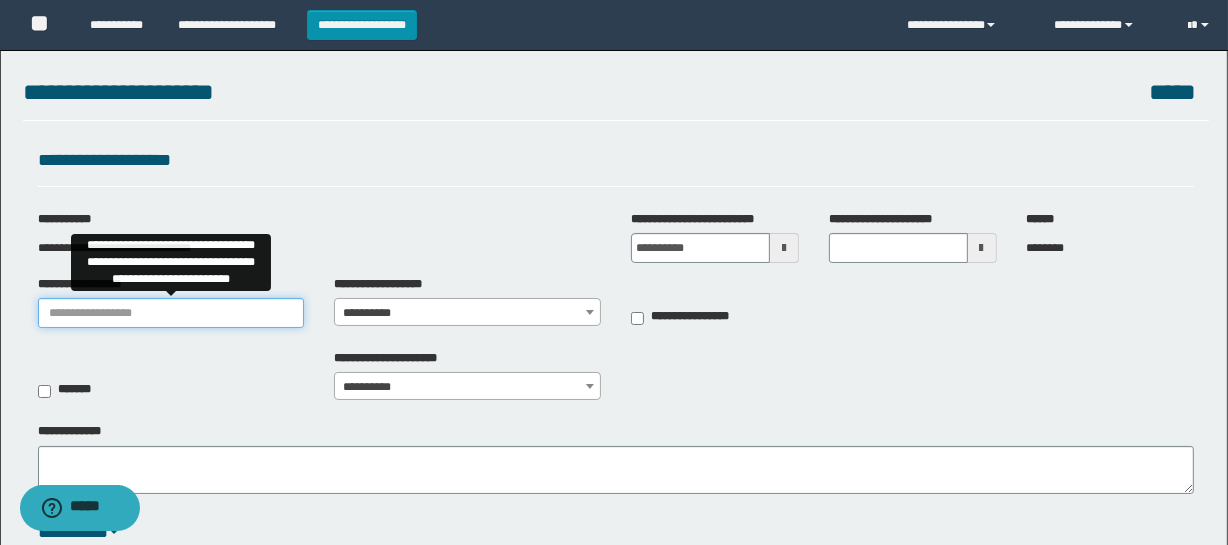 click on "**********" at bounding box center (171, 313) 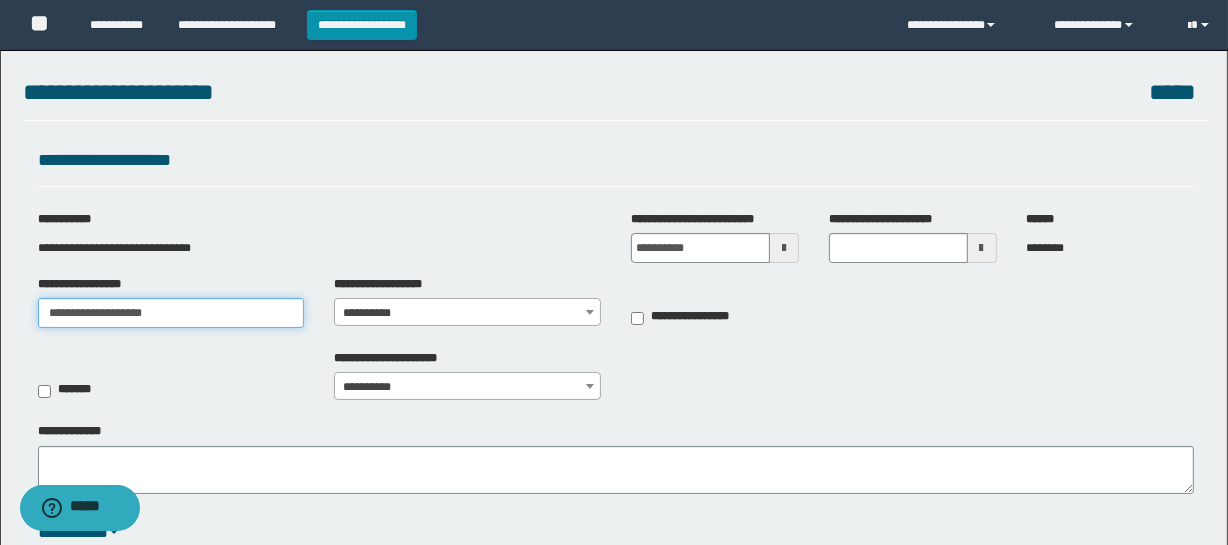 type on "**********" 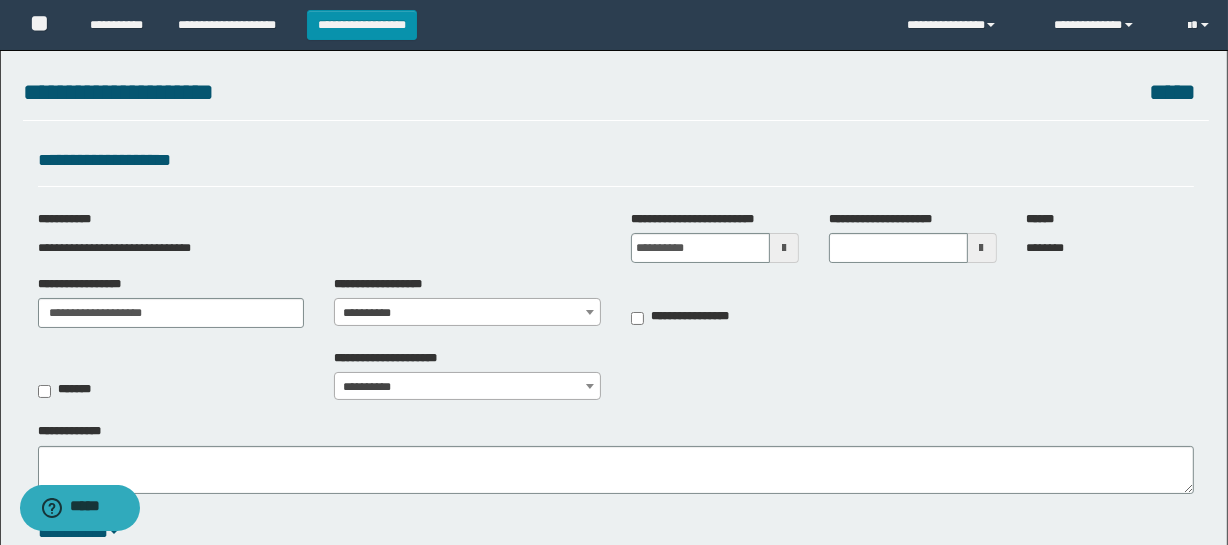 click on "**********" at bounding box center (616, 307) 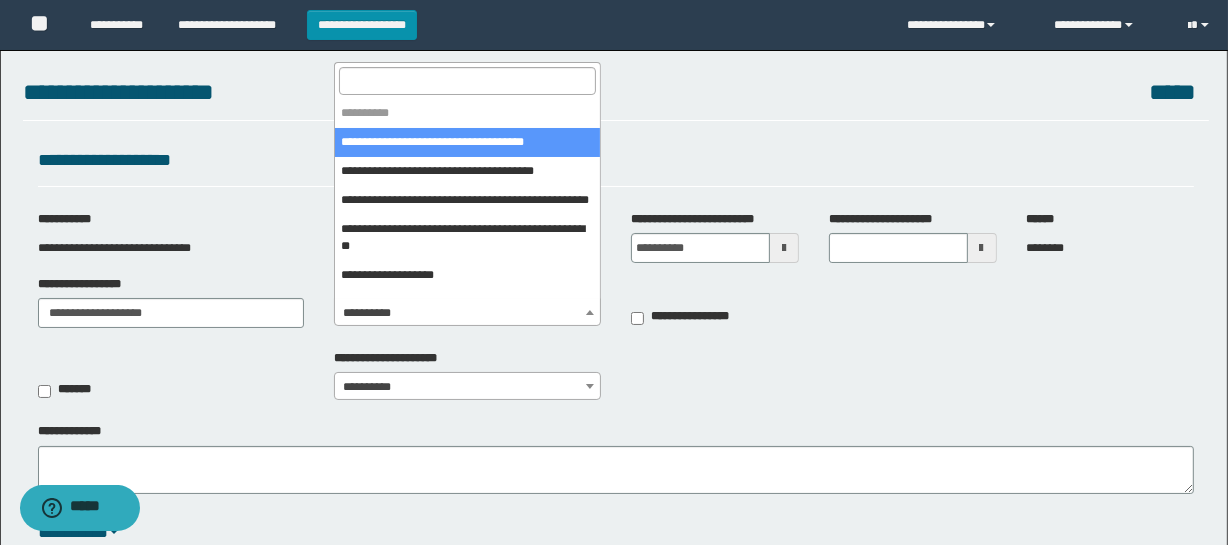 click on "**********" at bounding box center [467, 313] 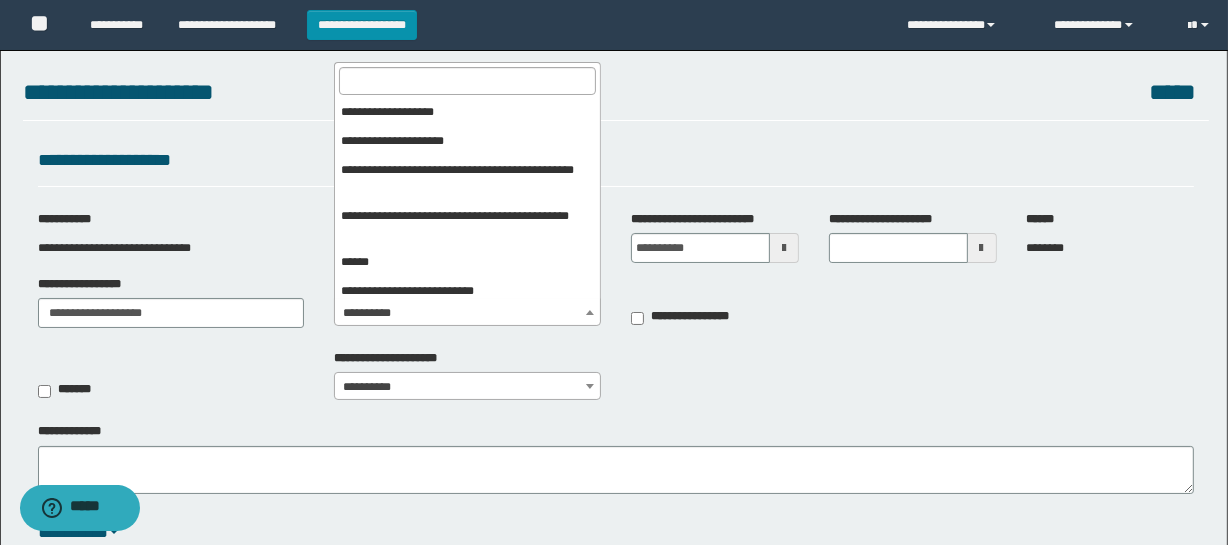 scroll, scrollTop: 363, scrollLeft: 0, axis: vertical 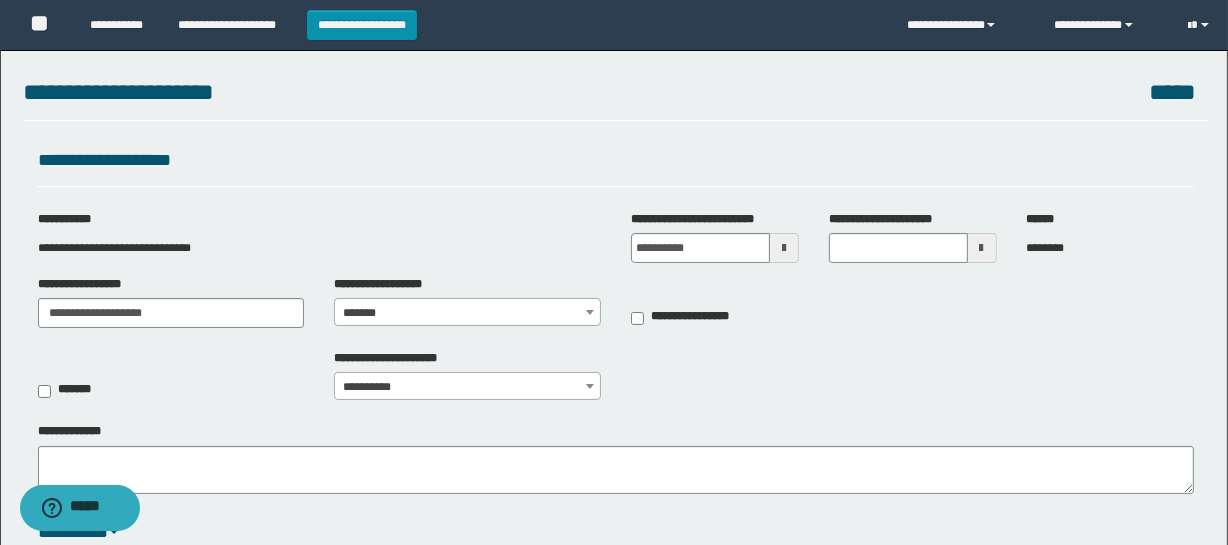click at bounding box center [784, 248] 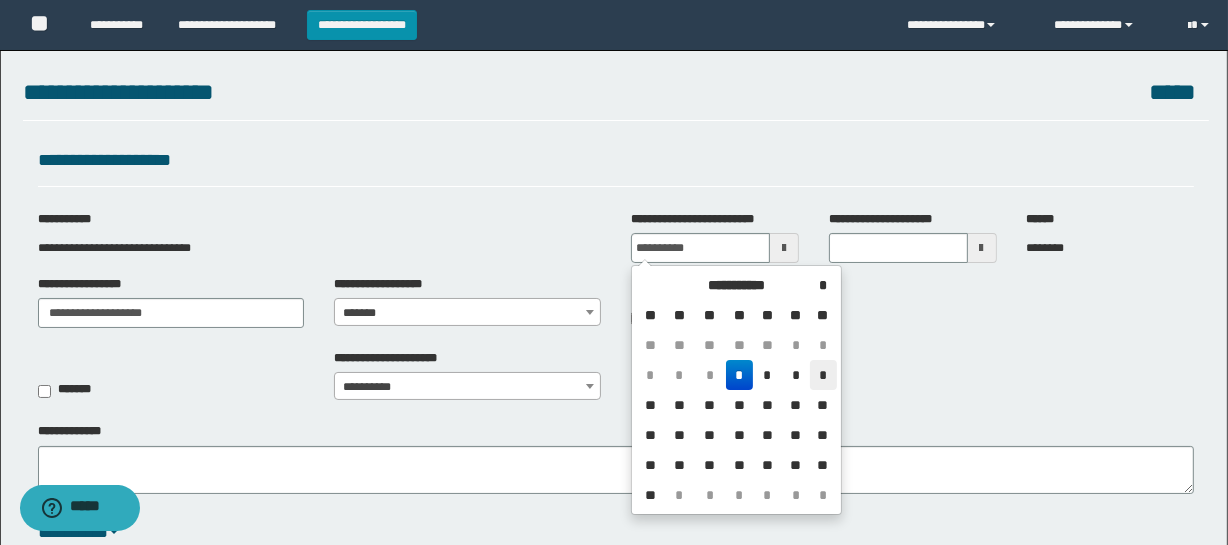 click on "*" at bounding box center [823, 375] 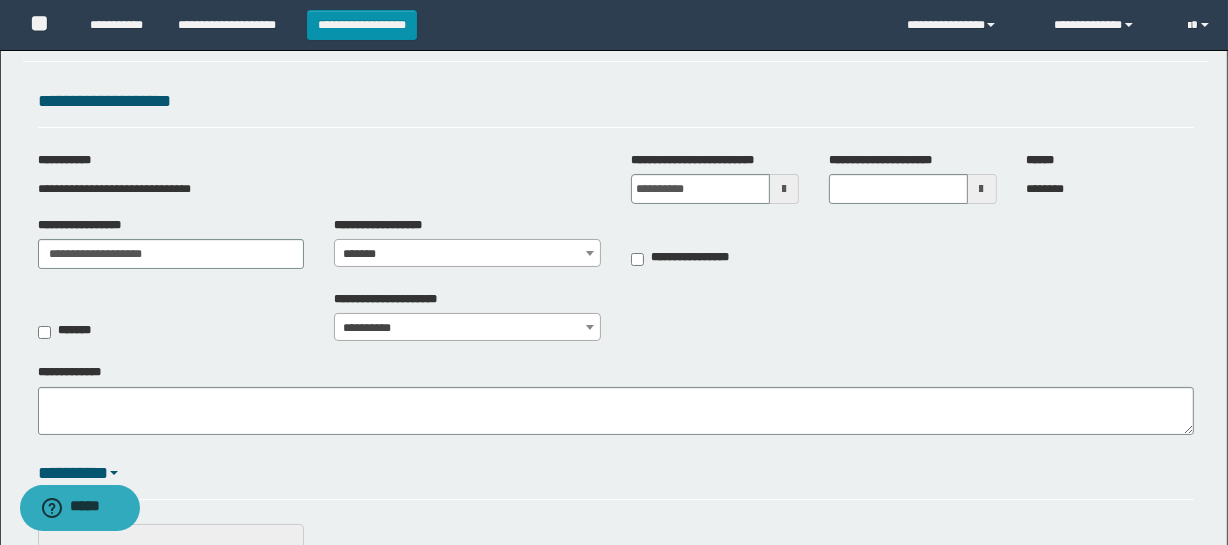 scroll, scrollTop: 90, scrollLeft: 0, axis: vertical 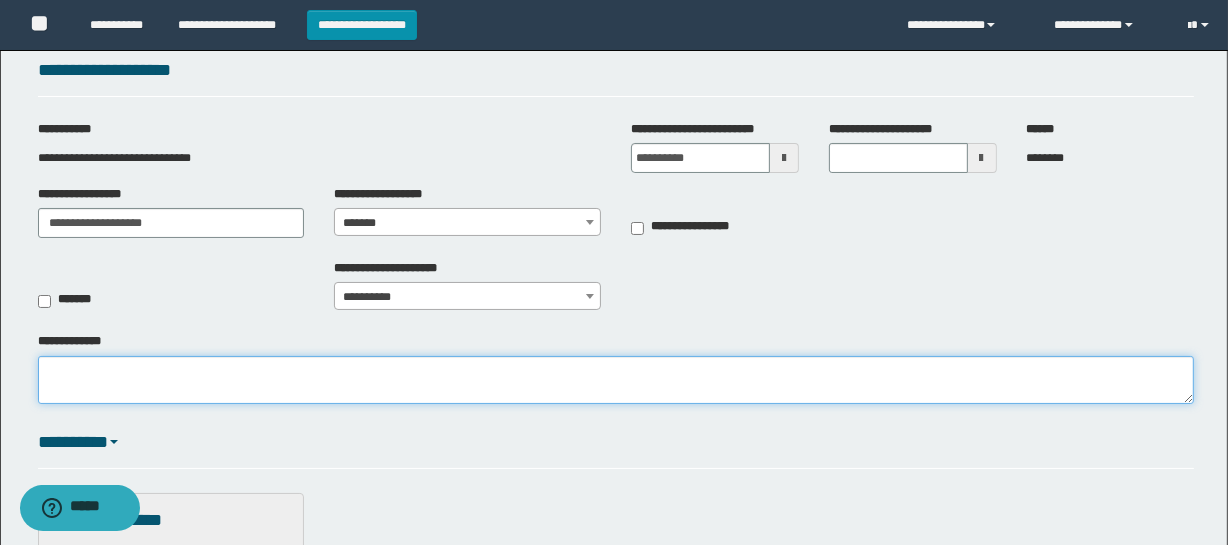 click on "**********" at bounding box center (616, 380) 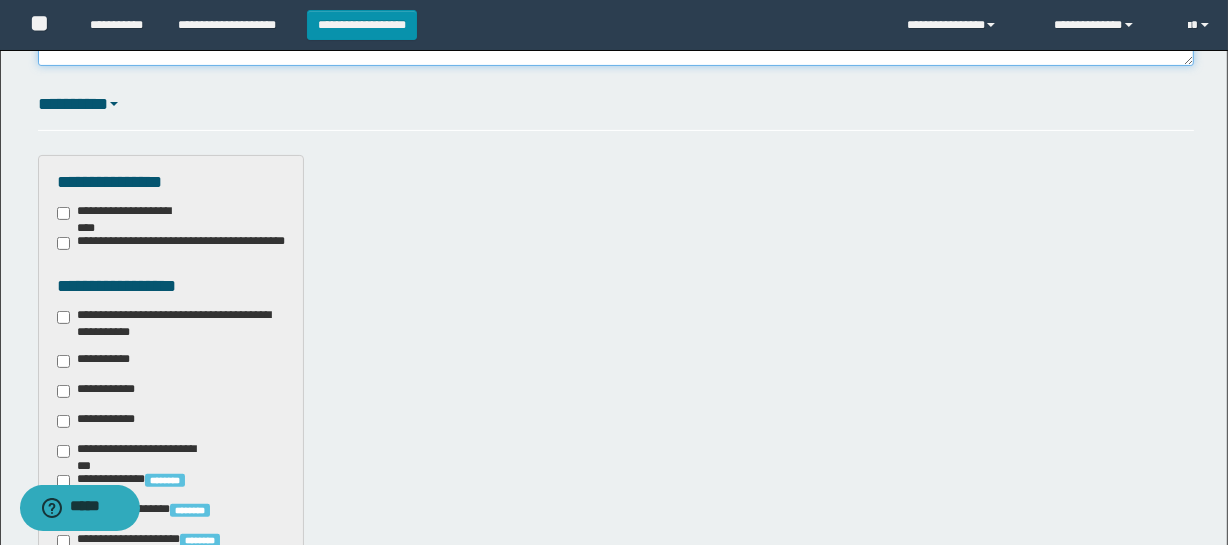 scroll, scrollTop: 454, scrollLeft: 0, axis: vertical 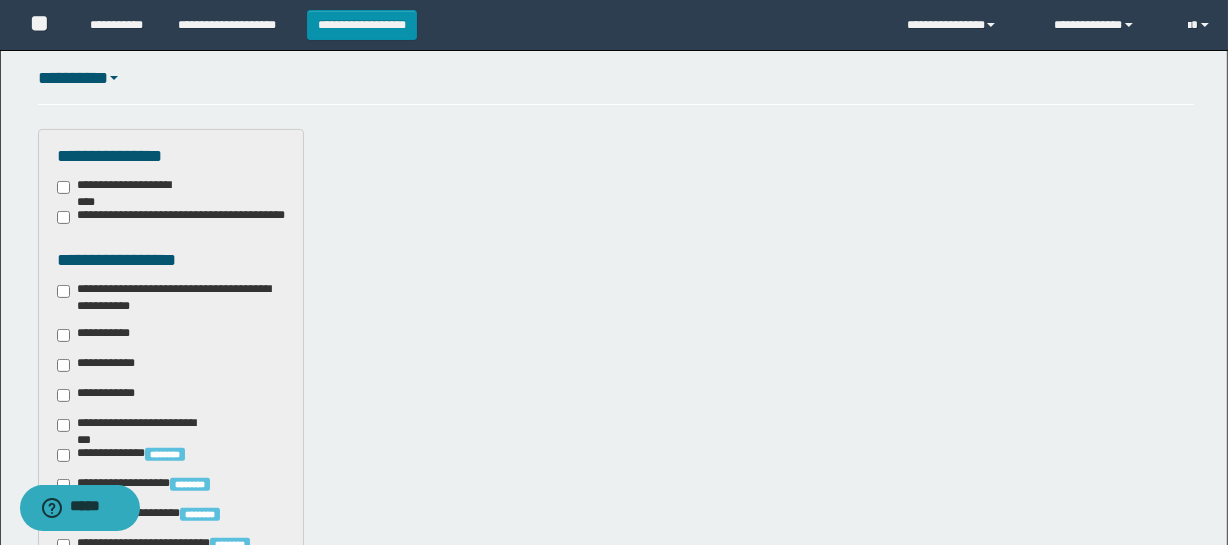 click on "**********" at bounding box center (171, 298) 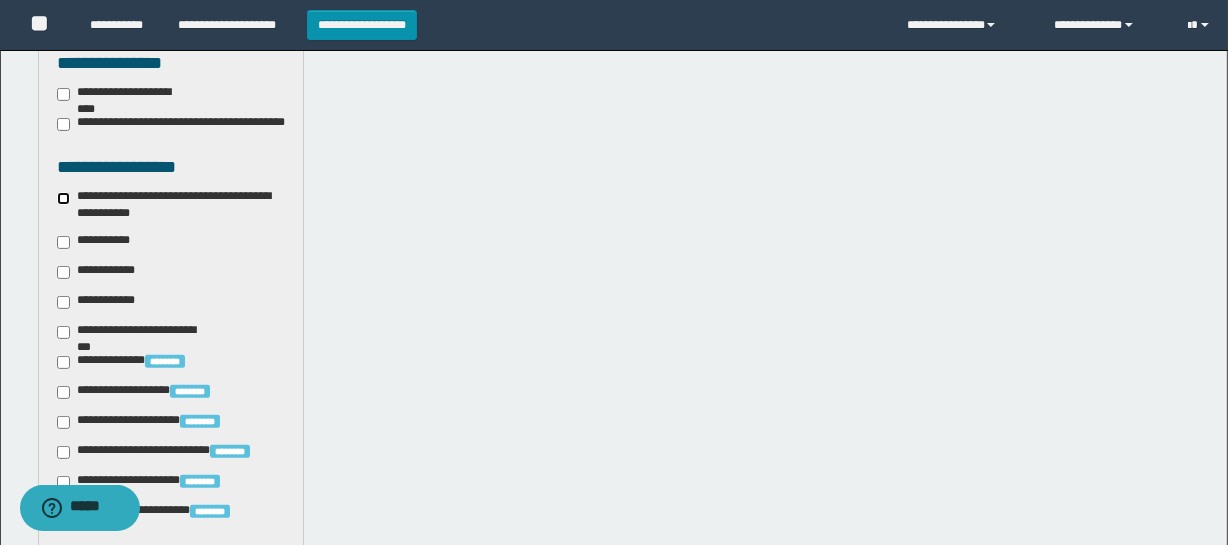 scroll, scrollTop: 636, scrollLeft: 0, axis: vertical 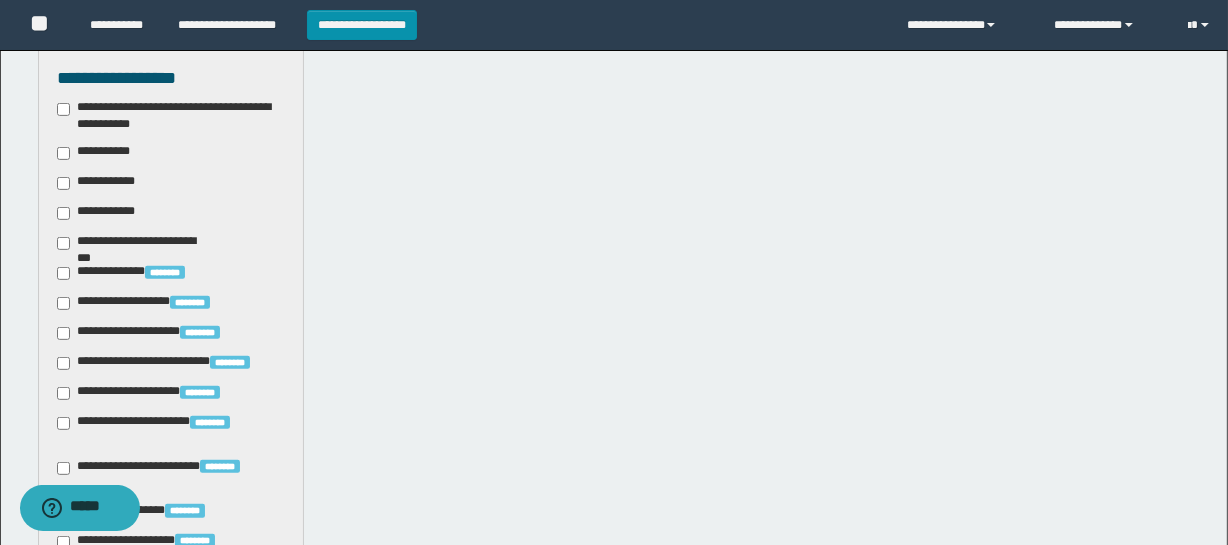 click on "**********" at bounding box center [97, 153] 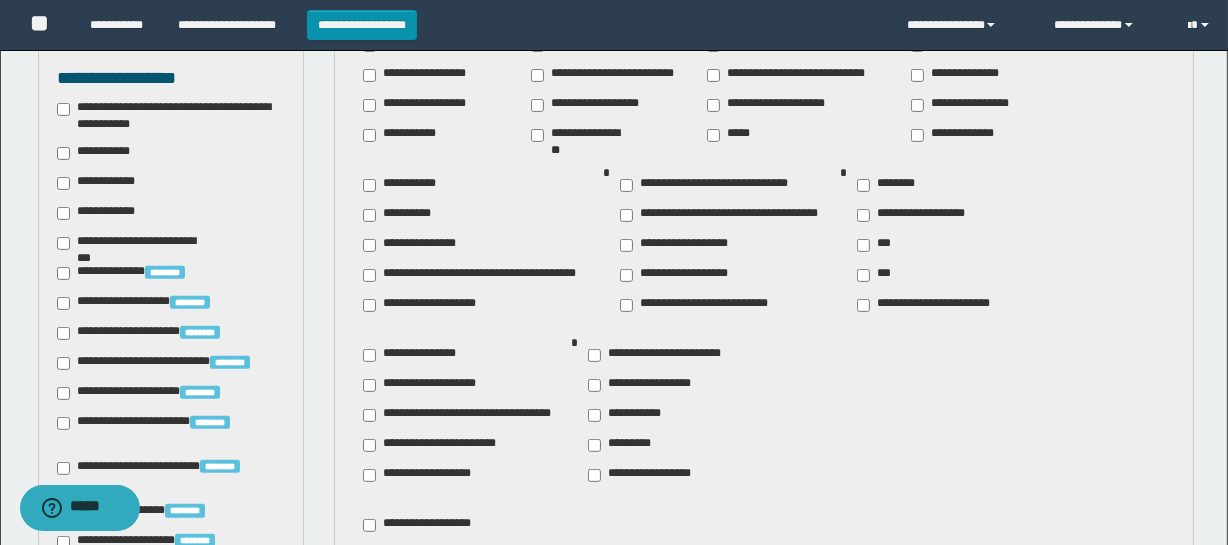 click on "**********" at bounding box center (103, 183) 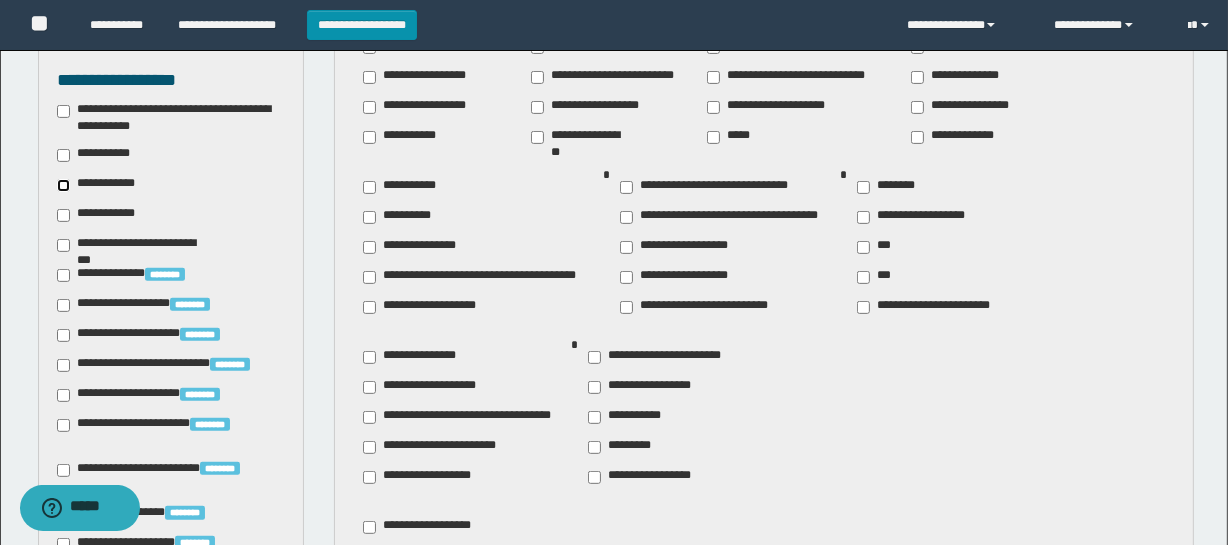 scroll, scrollTop: 636, scrollLeft: 0, axis: vertical 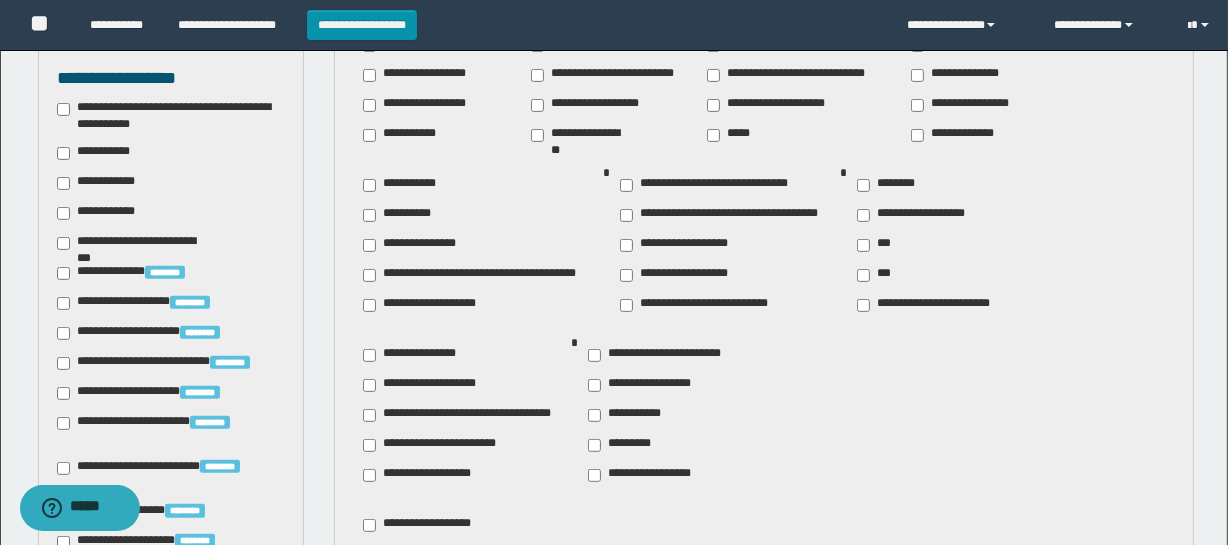 click on "**********" at bounding box center (432, 475) 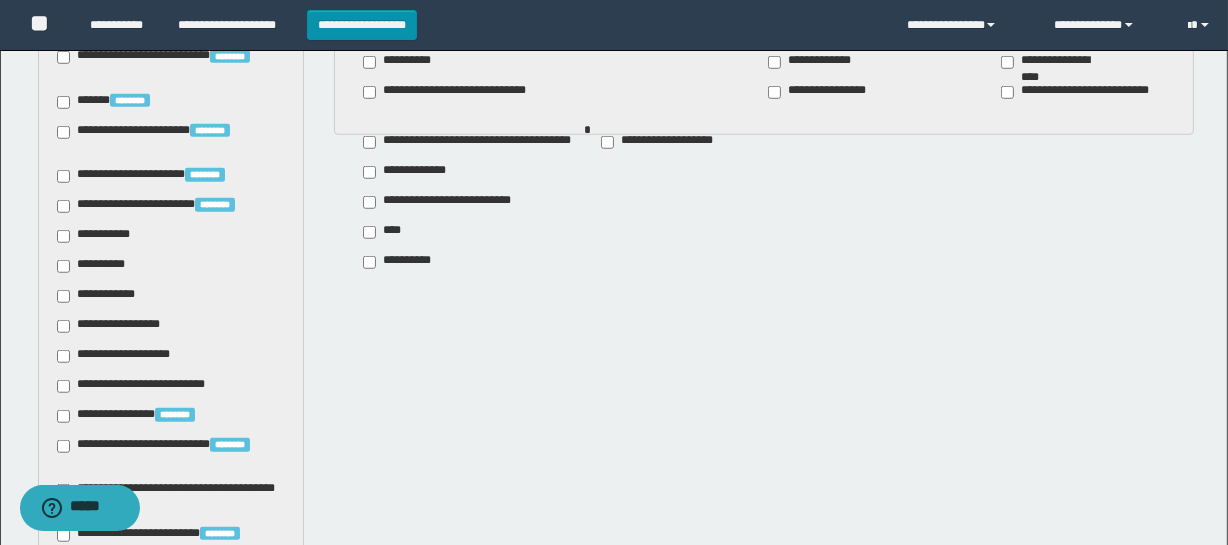 scroll, scrollTop: 1363, scrollLeft: 0, axis: vertical 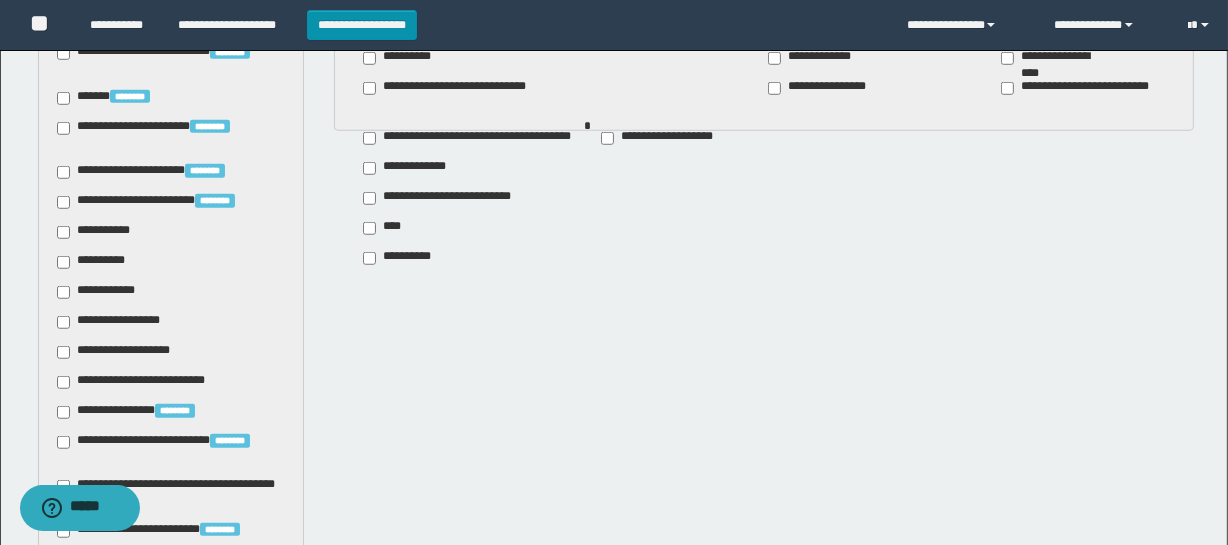 click on "**********" at bounding box center [97, 232] 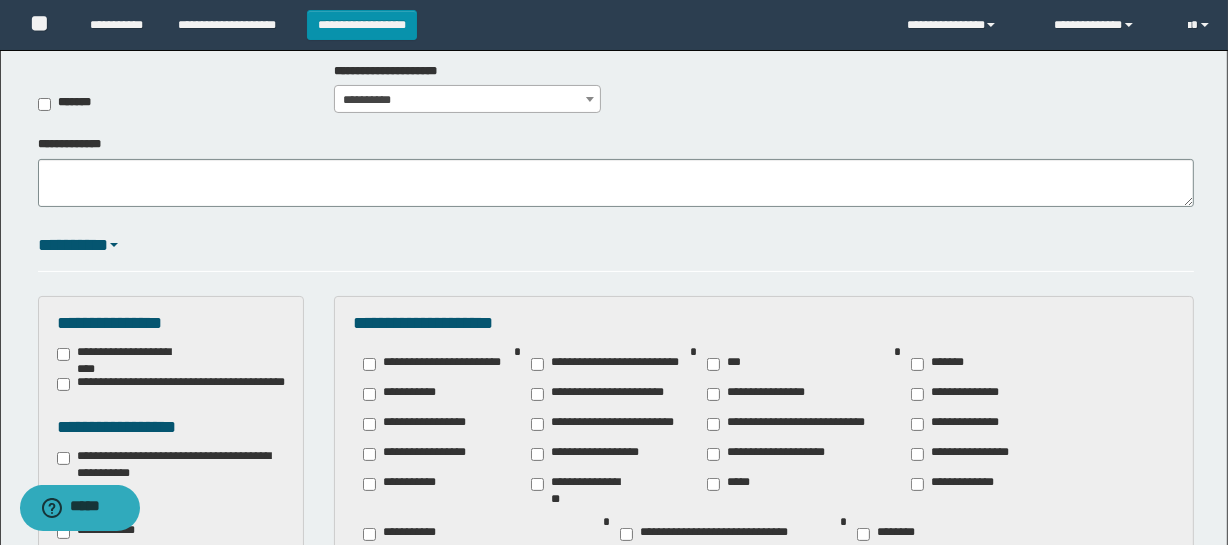 scroll, scrollTop: 0, scrollLeft: 0, axis: both 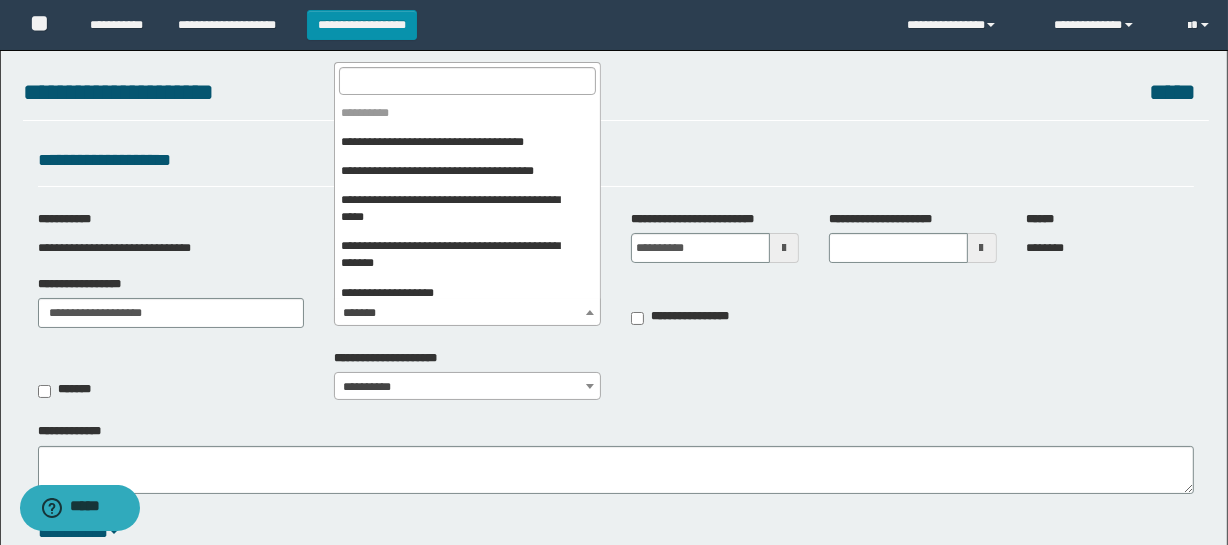 click on "*******" at bounding box center [467, 313] 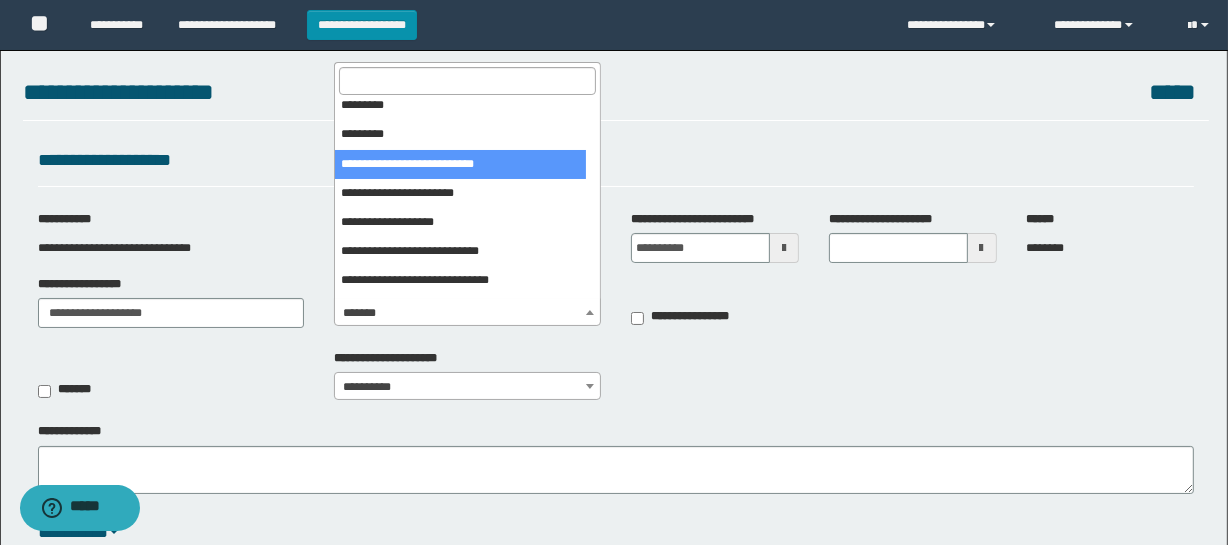 scroll, scrollTop: 611, scrollLeft: 0, axis: vertical 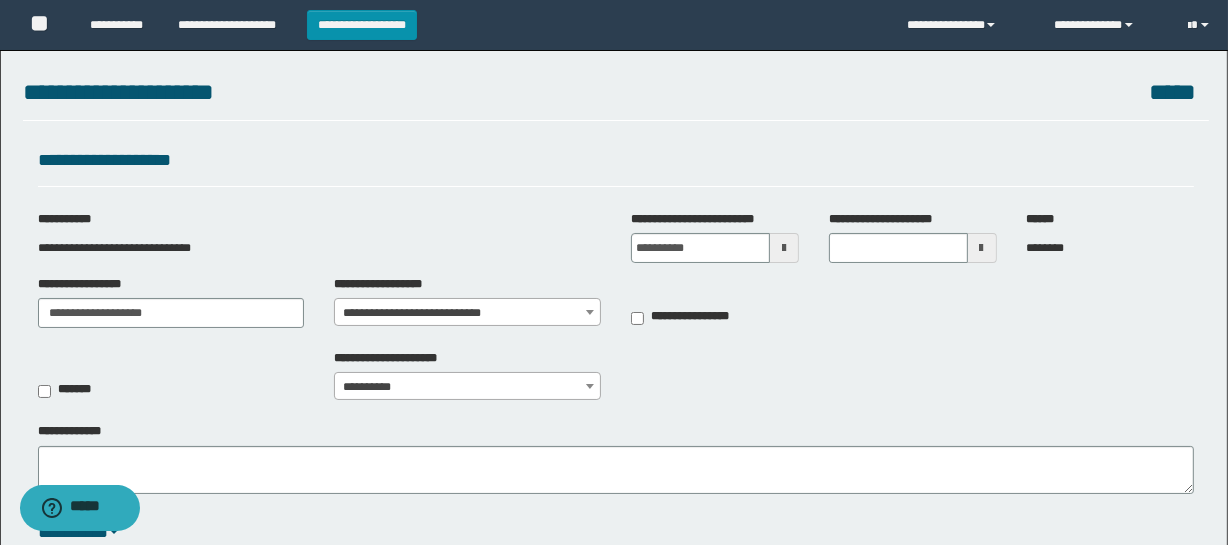 click on "**********" at bounding box center (616, 381) 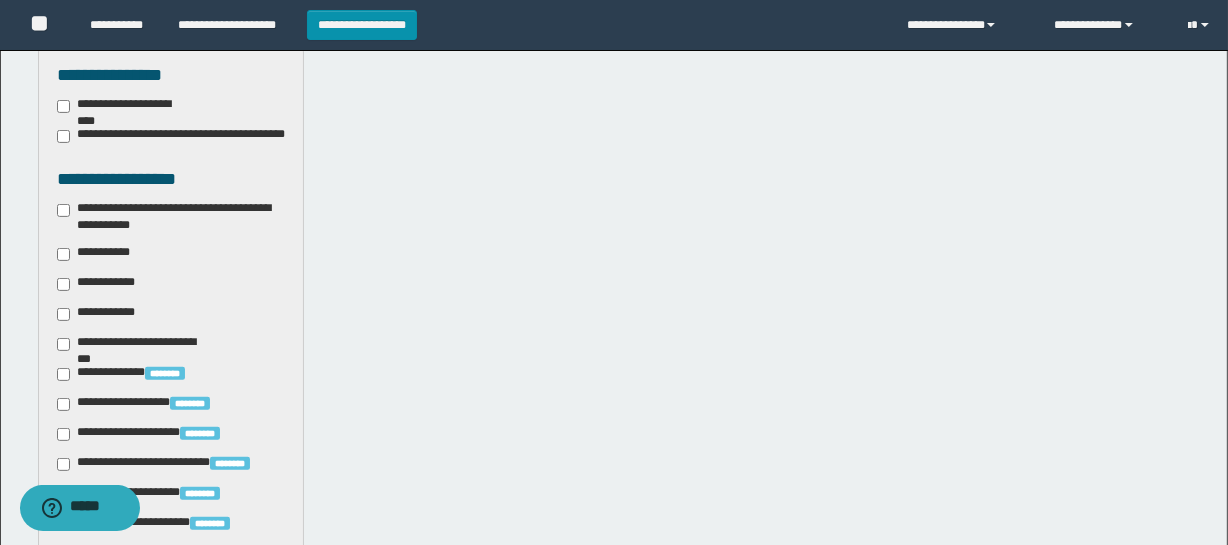 scroll, scrollTop: 545, scrollLeft: 0, axis: vertical 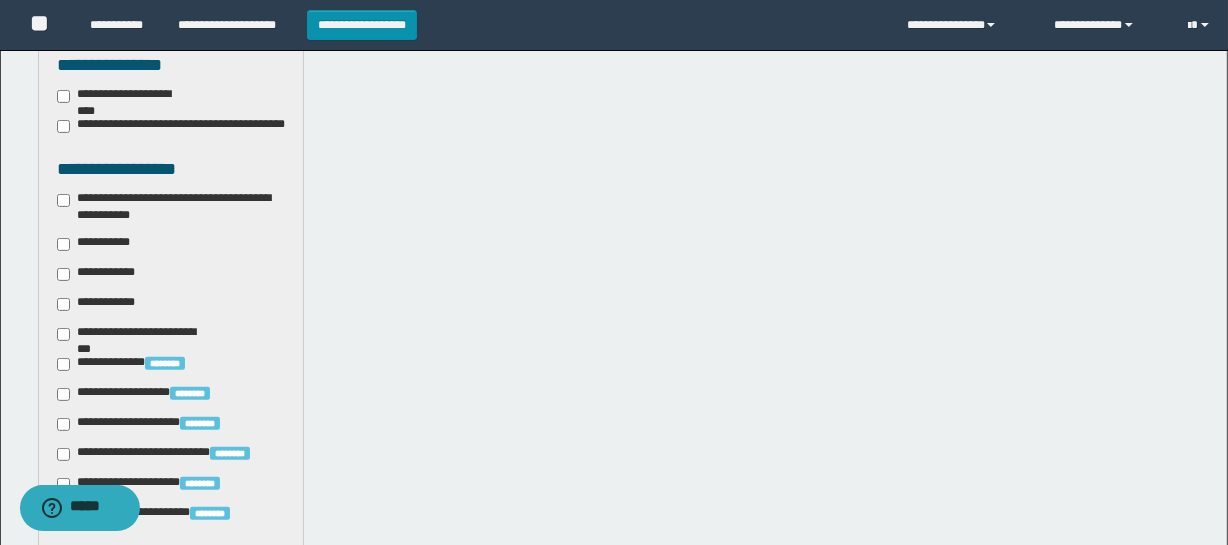 click on "**********" at bounding box center [171, 207] 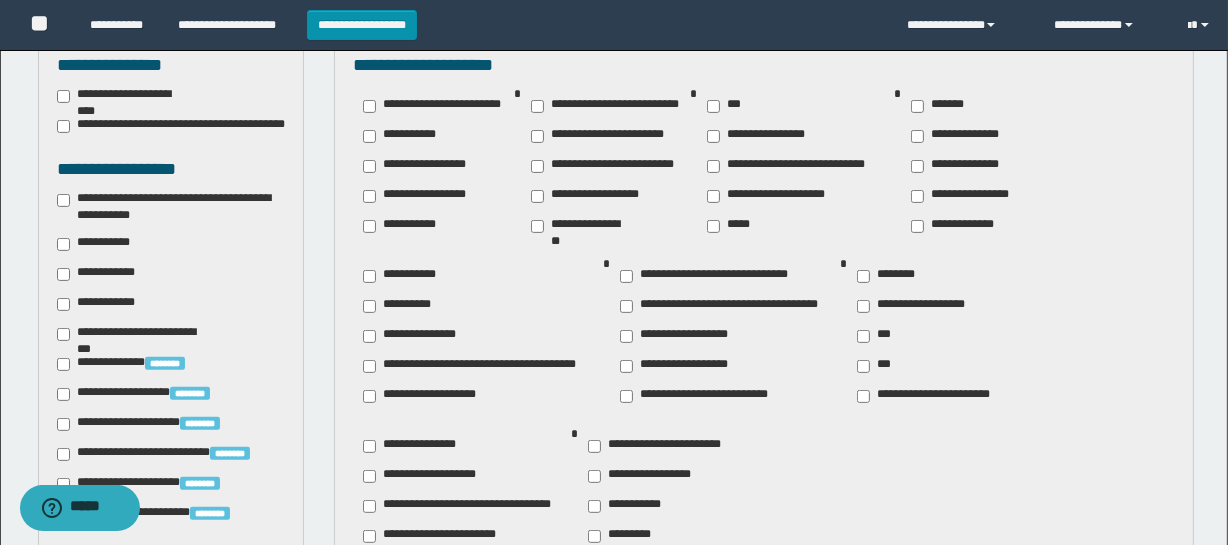 click on "**********" at bounding box center (102, 304) 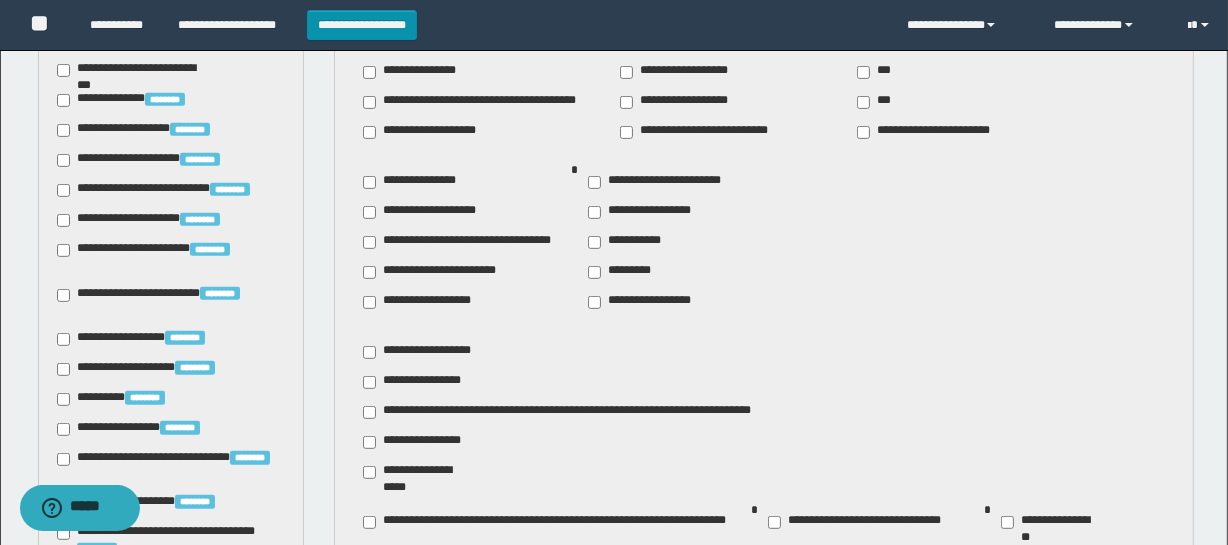 scroll, scrollTop: 818, scrollLeft: 0, axis: vertical 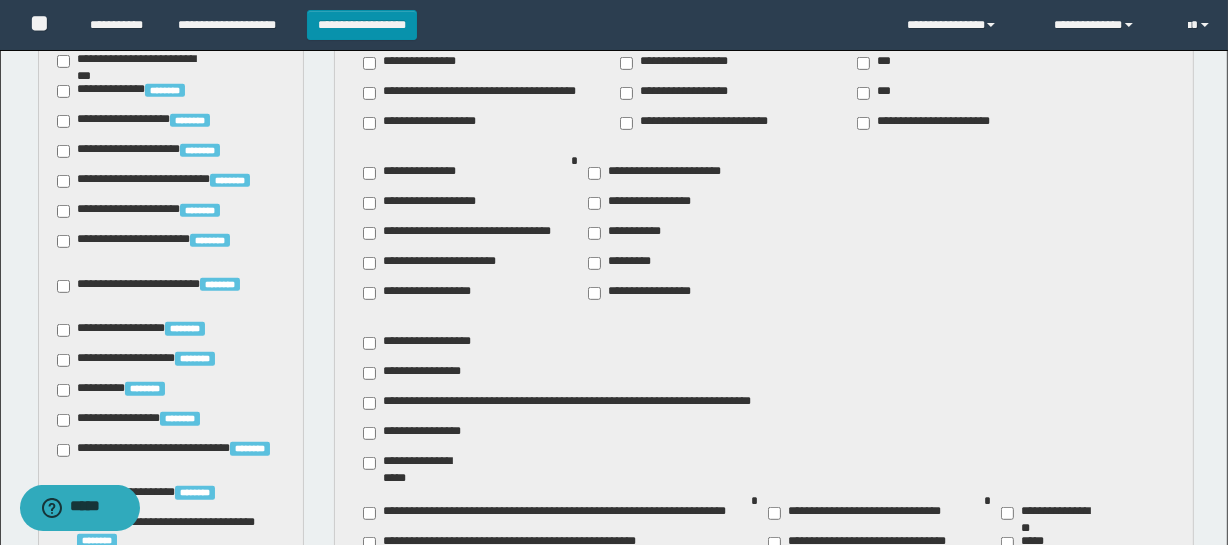 click on "**********" at bounding box center [432, 293] 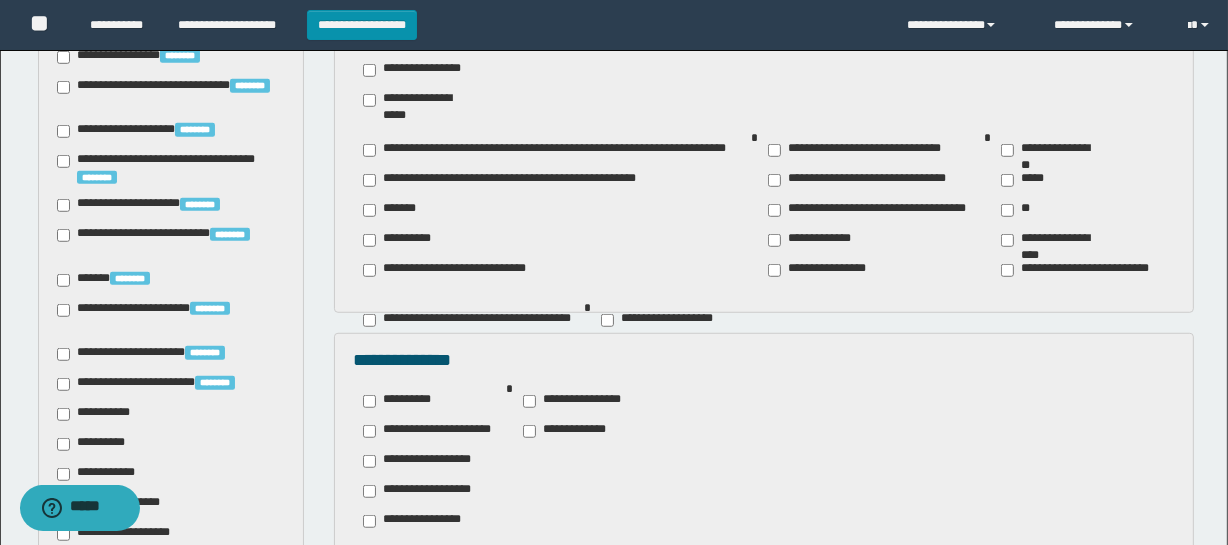 scroll, scrollTop: 1454, scrollLeft: 0, axis: vertical 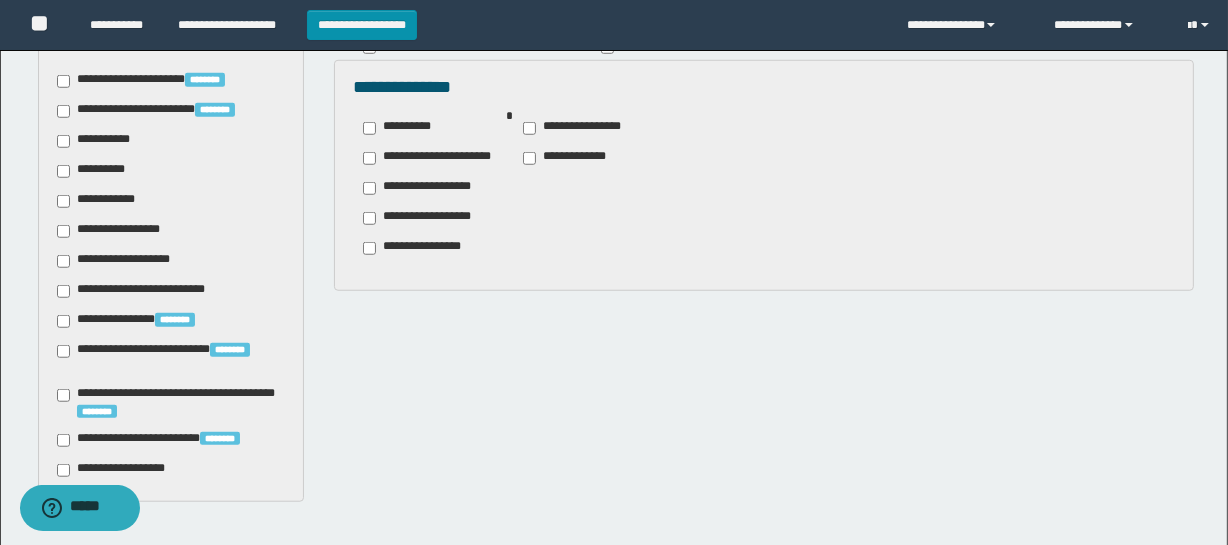 click on "**********" at bounding box center (97, 141) 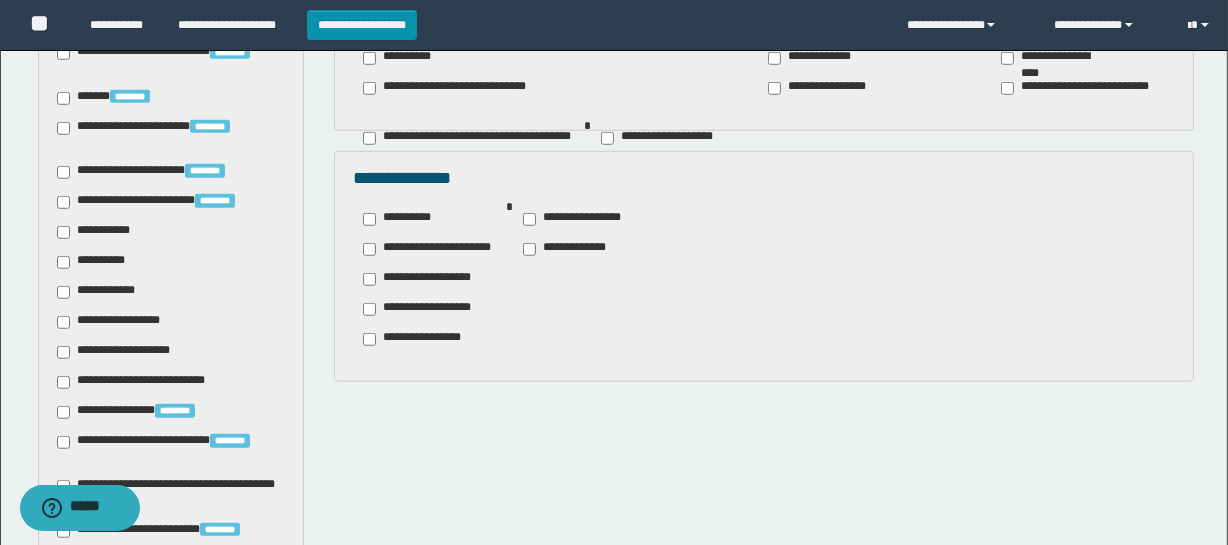 click on "**********" at bounding box center [572, 249] 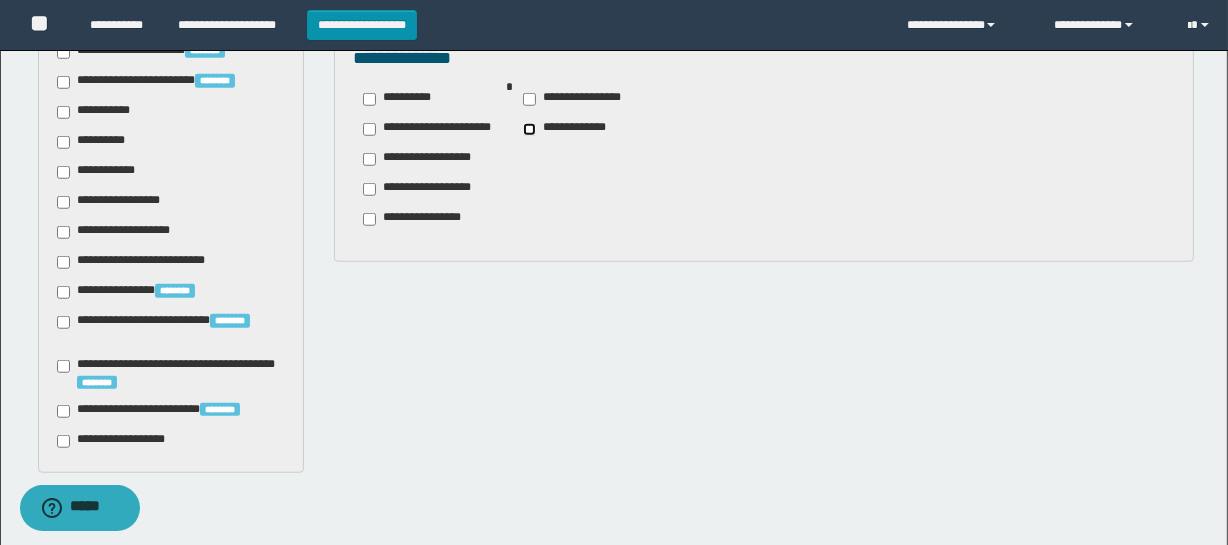 scroll, scrollTop: 1545, scrollLeft: 0, axis: vertical 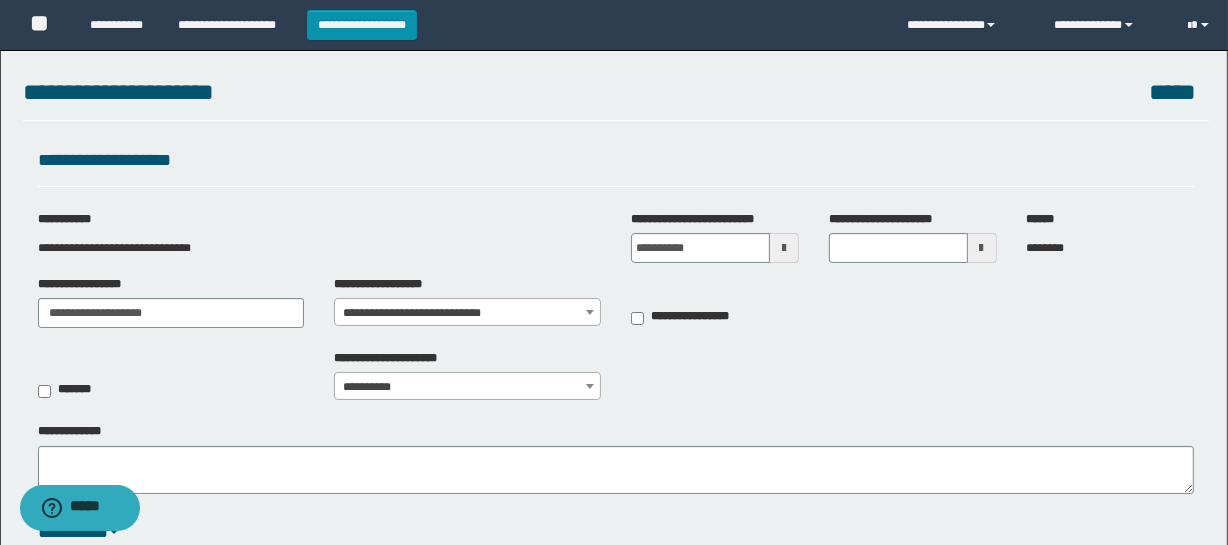 click on "**********" at bounding box center (467, 313) 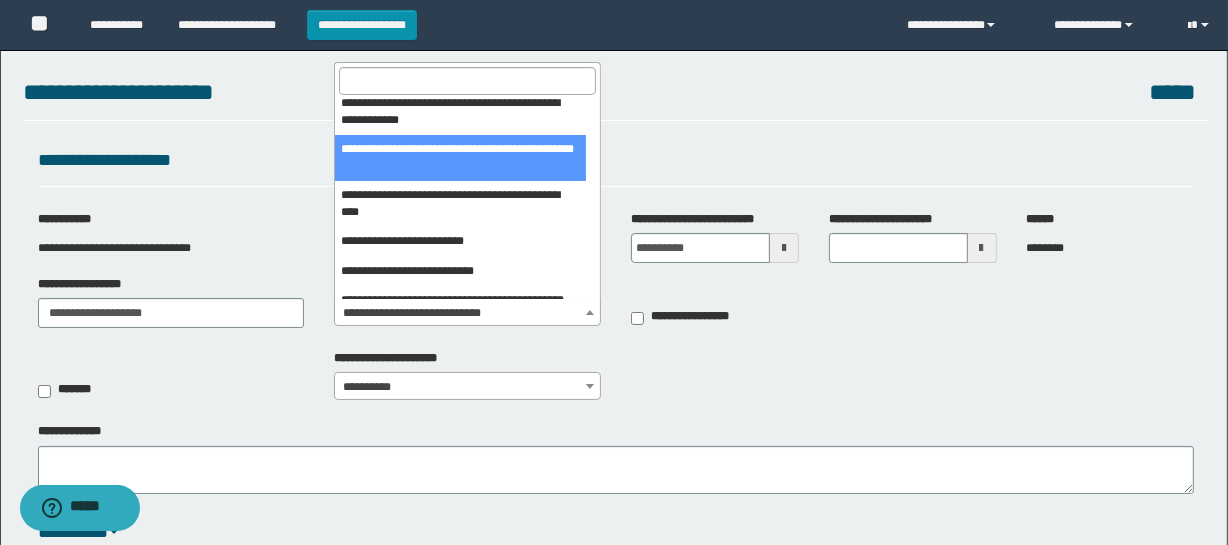 scroll, scrollTop: 923, scrollLeft: 0, axis: vertical 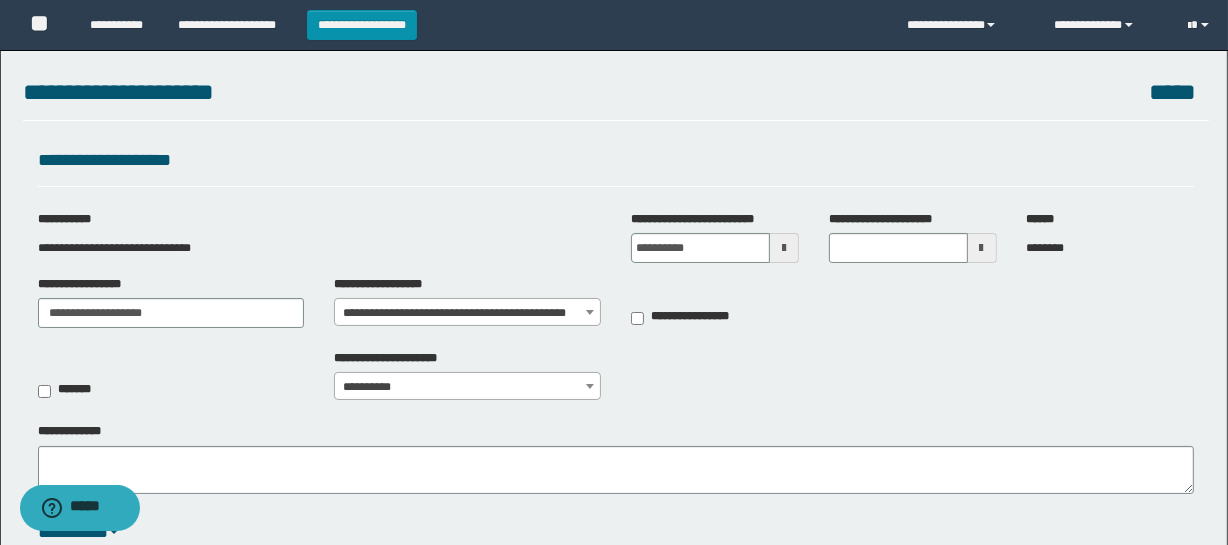 click on "**********" at bounding box center [616, 381] 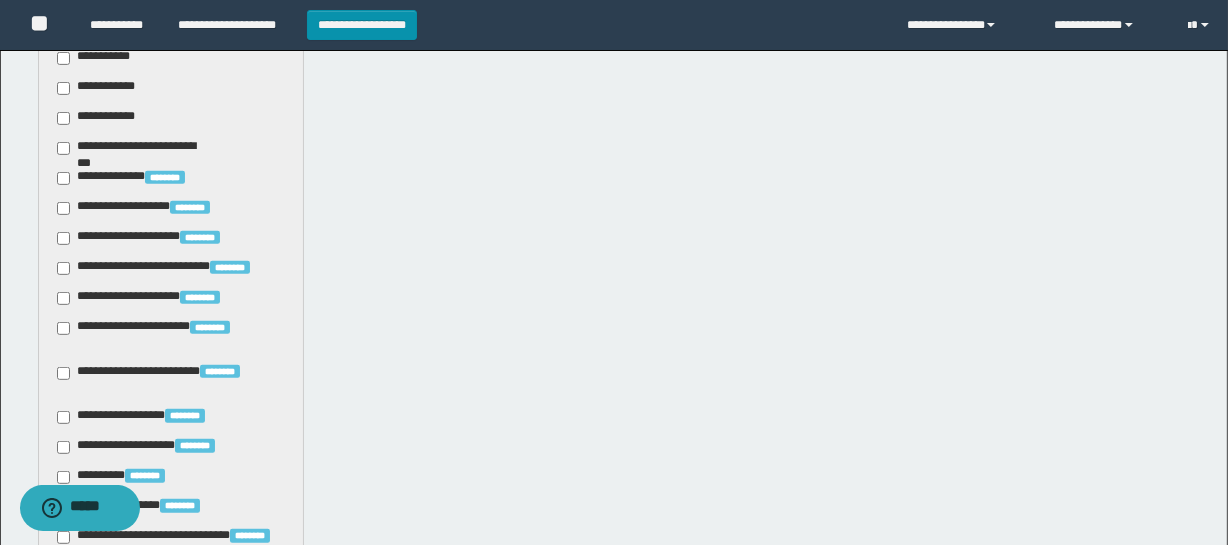 scroll, scrollTop: 454, scrollLeft: 0, axis: vertical 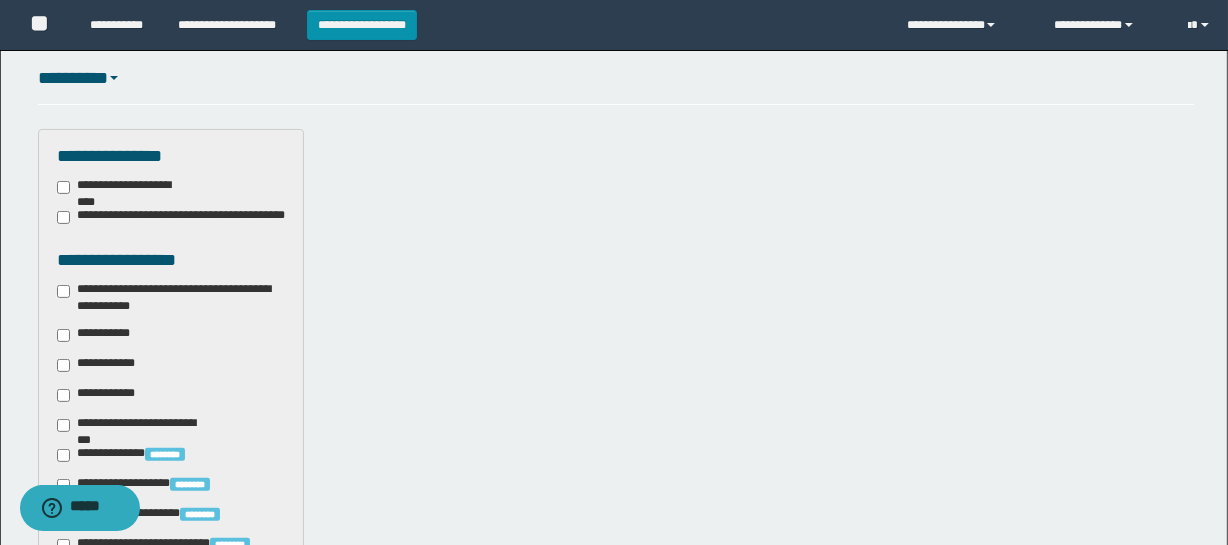 click on "**********" at bounding box center [171, 298] 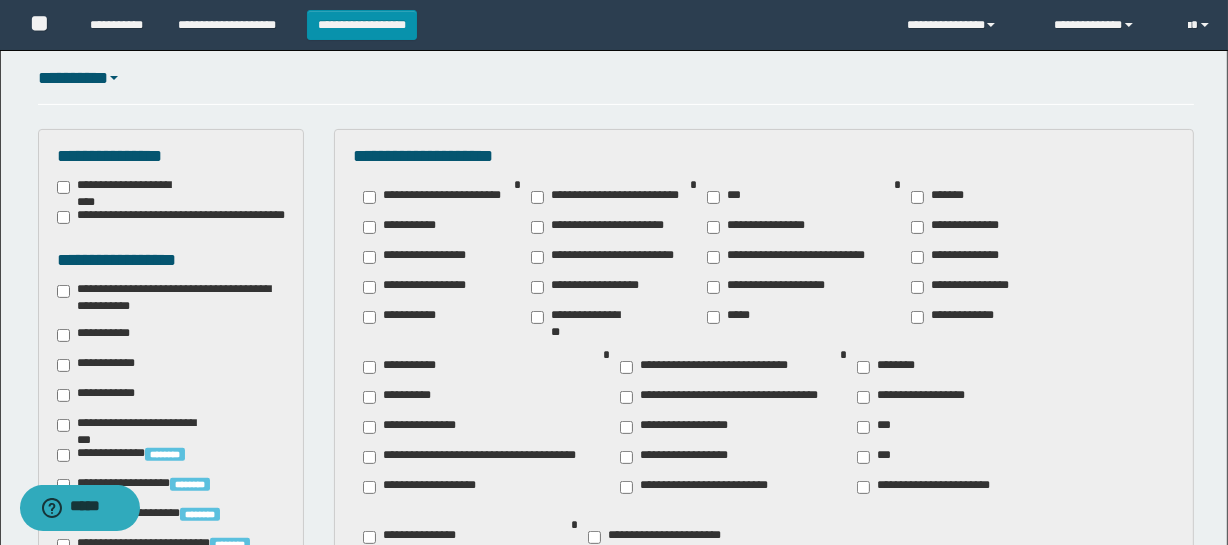 click on "**********" at bounding box center [102, 395] 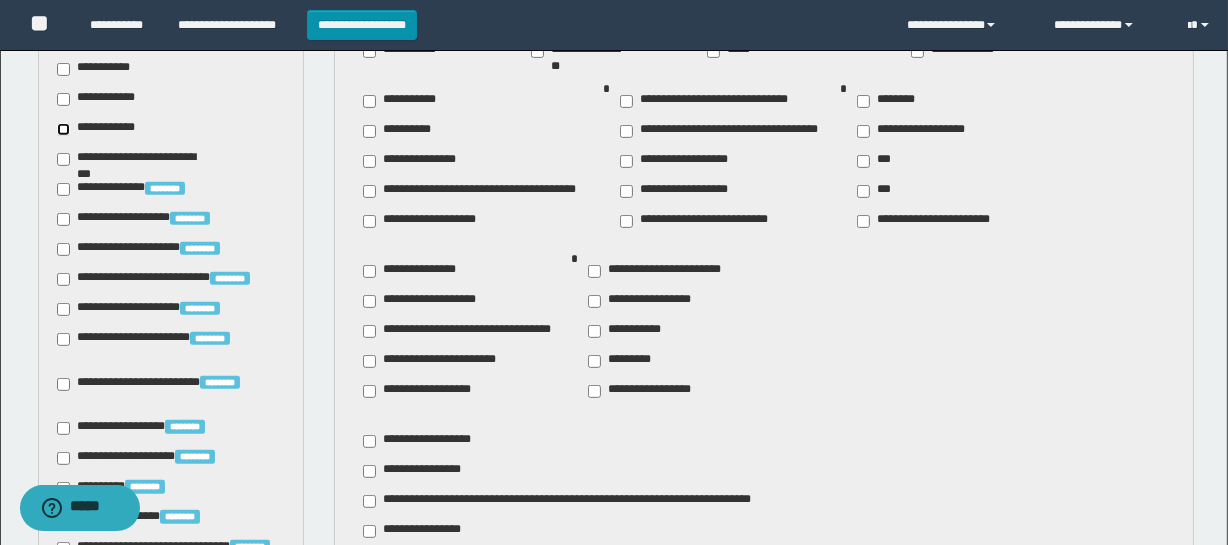 scroll, scrollTop: 727, scrollLeft: 0, axis: vertical 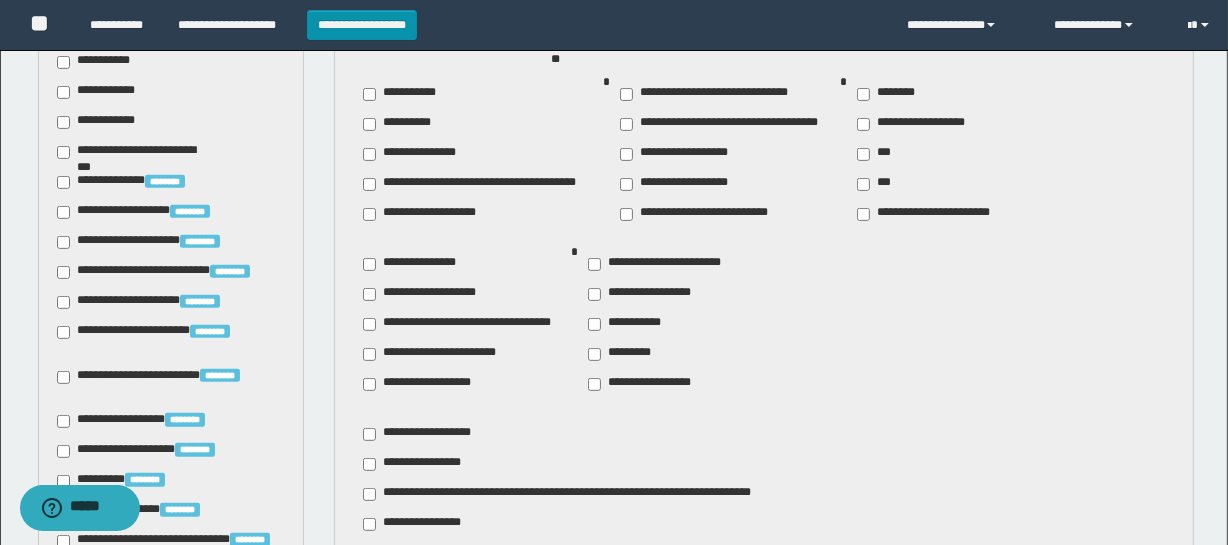 click on "**********" at bounding box center [432, 384] 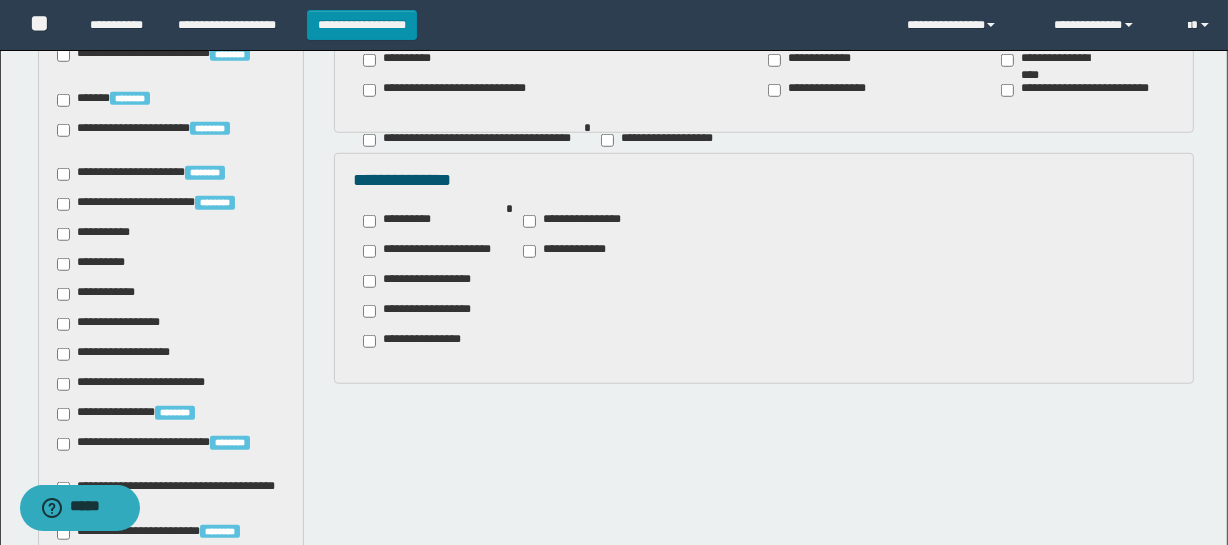 scroll, scrollTop: 1363, scrollLeft: 0, axis: vertical 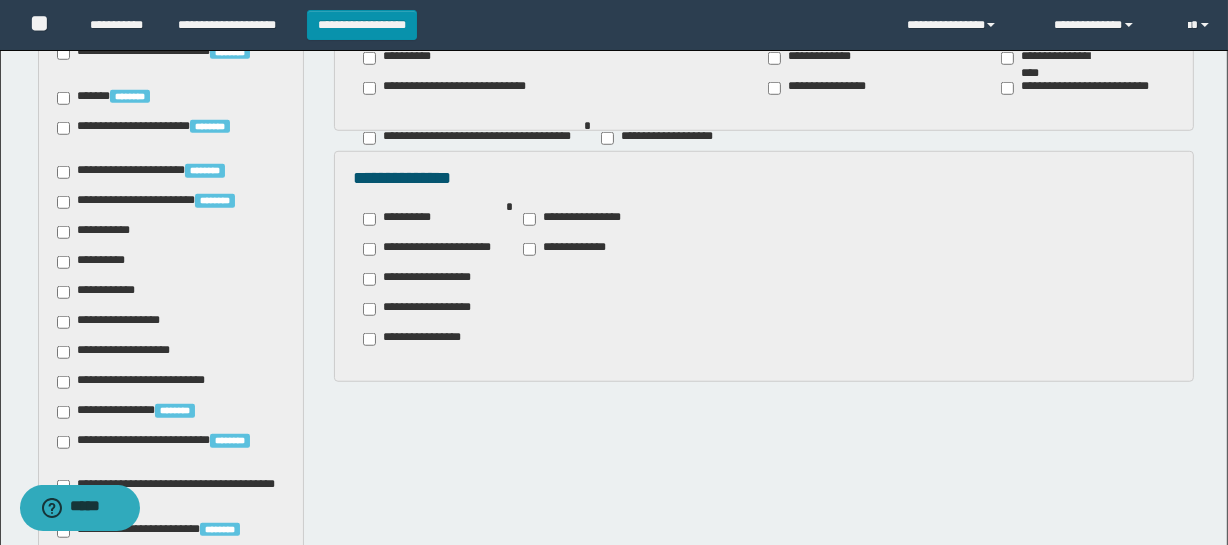 click on "**********" at bounding box center [97, 232] 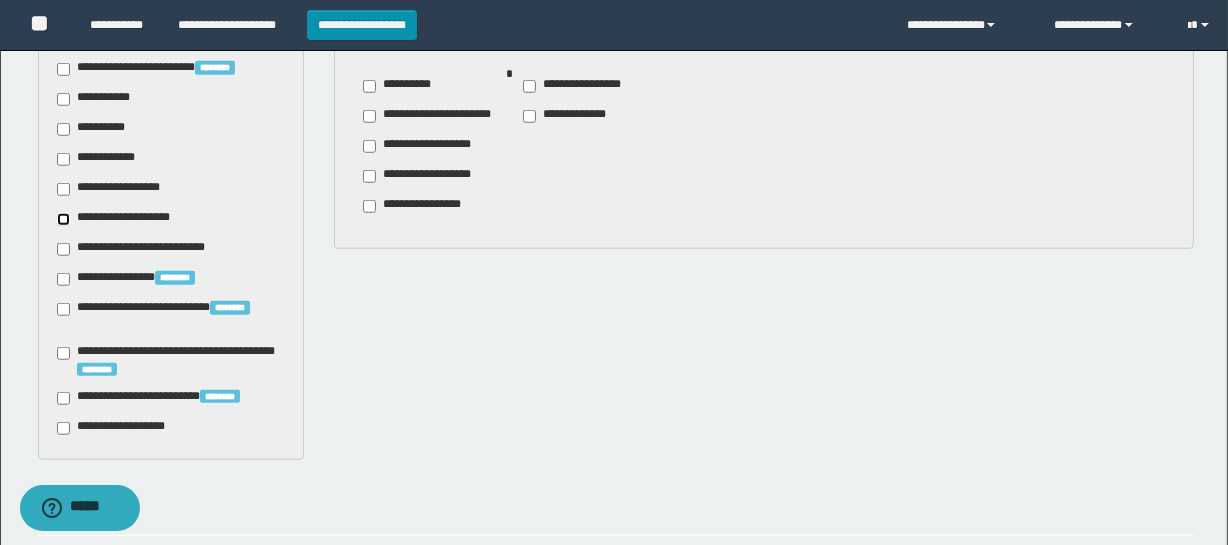 scroll, scrollTop: 1454, scrollLeft: 0, axis: vertical 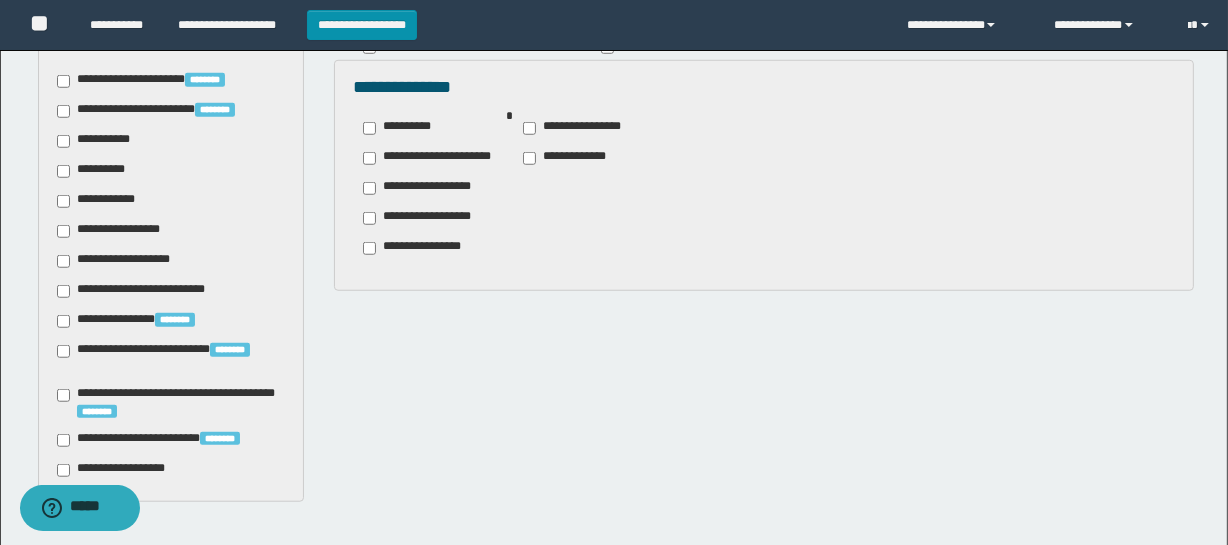 click on "**********" at bounding box center (572, 158) 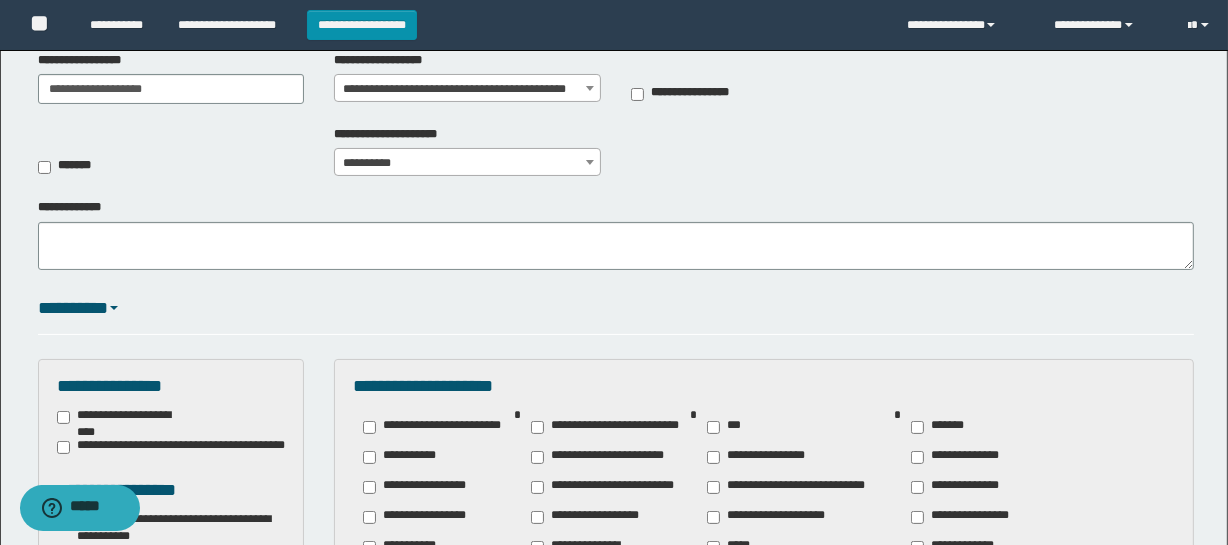 scroll, scrollTop: 0, scrollLeft: 0, axis: both 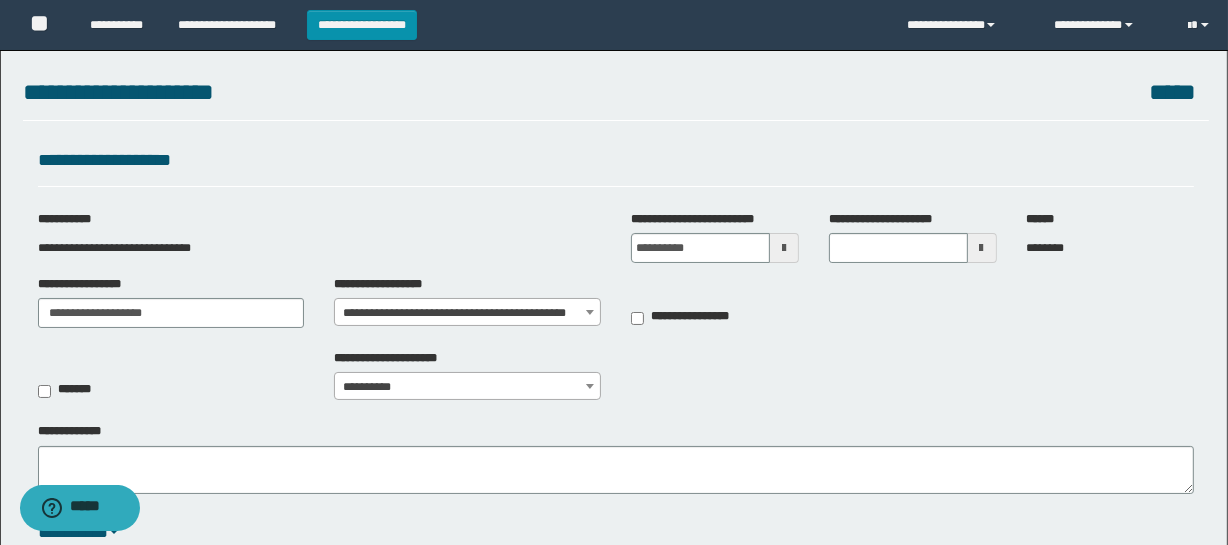 click on "**********" at bounding box center (467, 313) 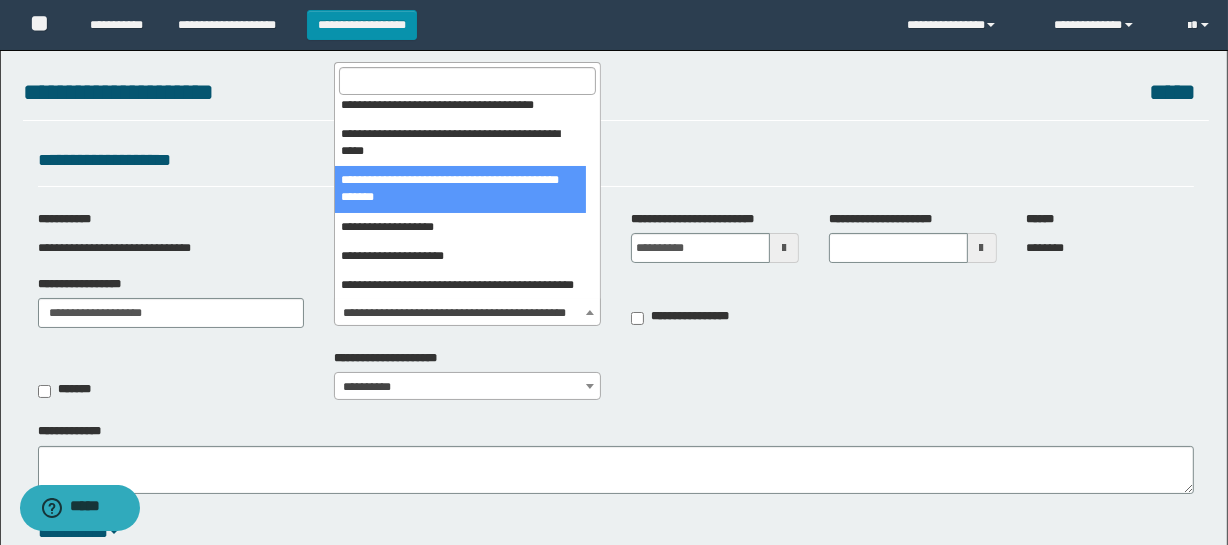 scroll, scrollTop: 0, scrollLeft: 0, axis: both 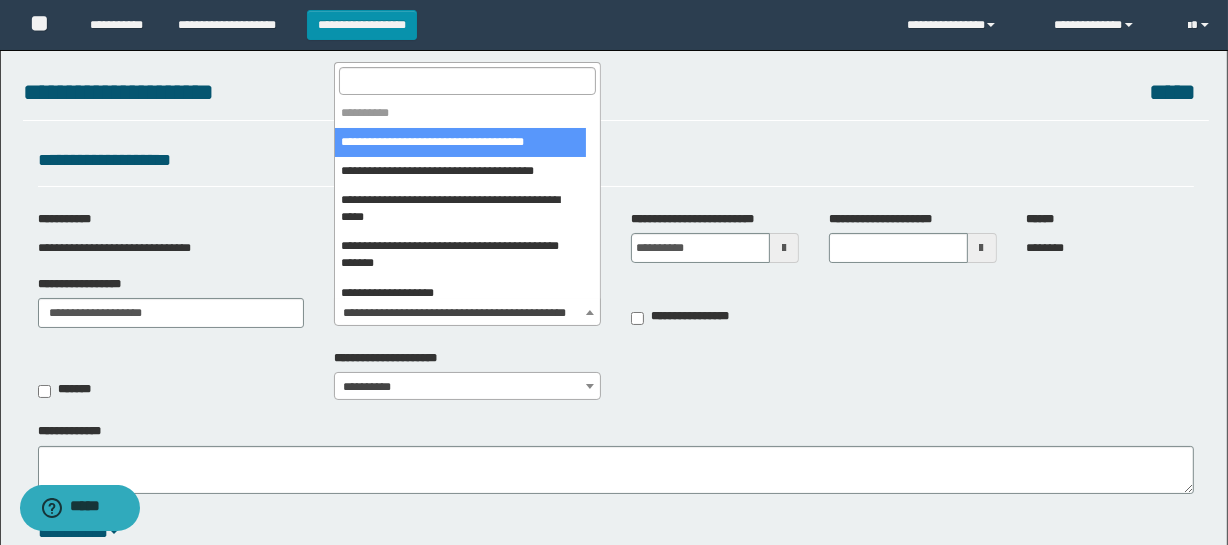 select on "***" 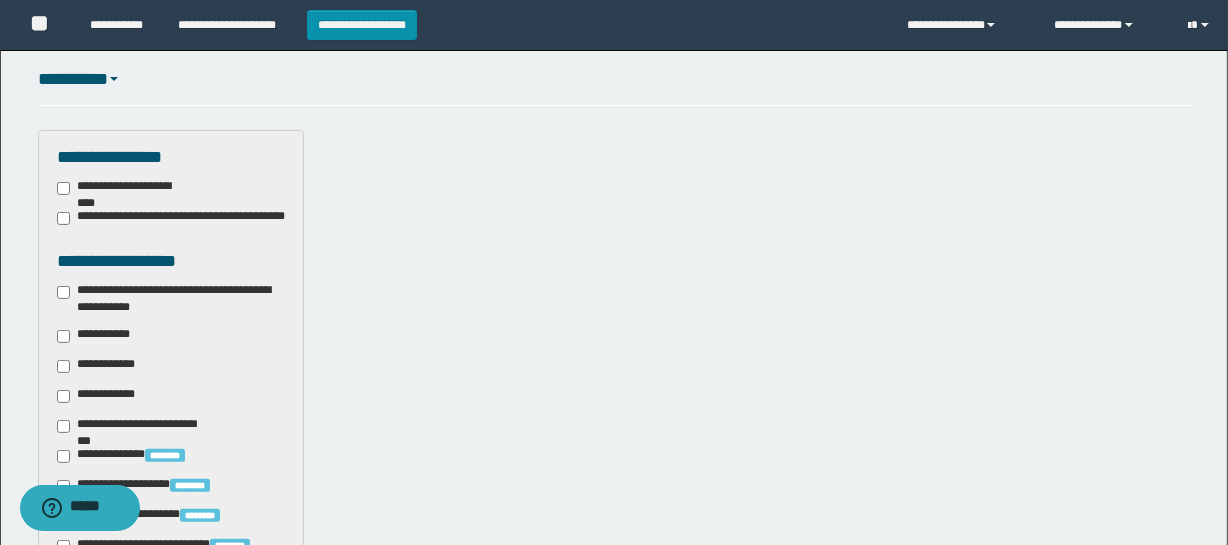 scroll, scrollTop: 454, scrollLeft: 0, axis: vertical 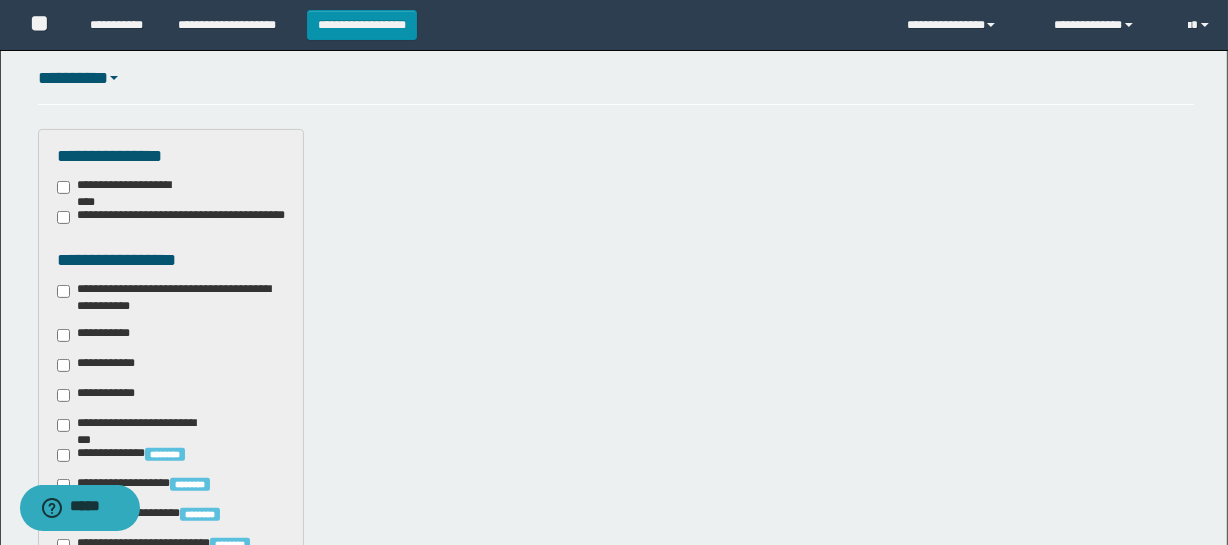 click on "**********" at bounding box center (171, 298) 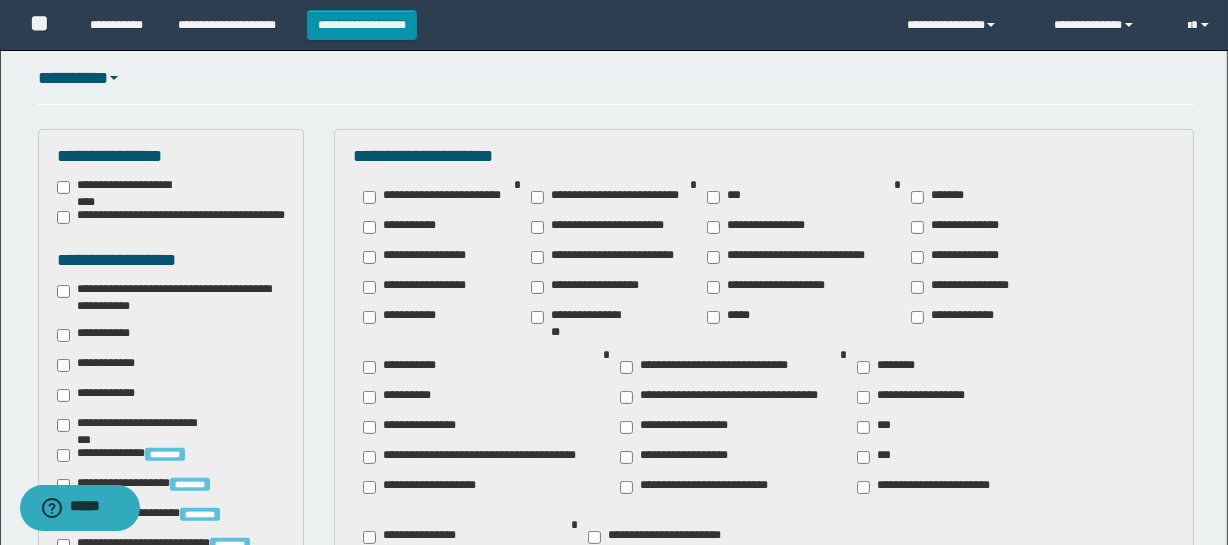 click on "**********" at bounding box center [102, 395] 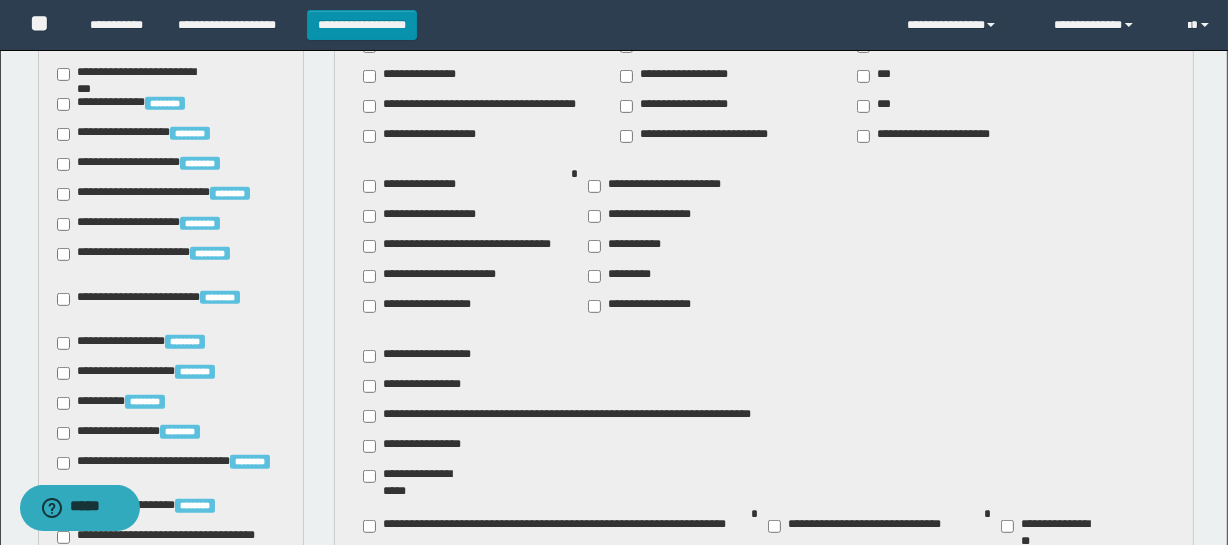 scroll, scrollTop: 818, scrollLeft: 0, axis: vertical 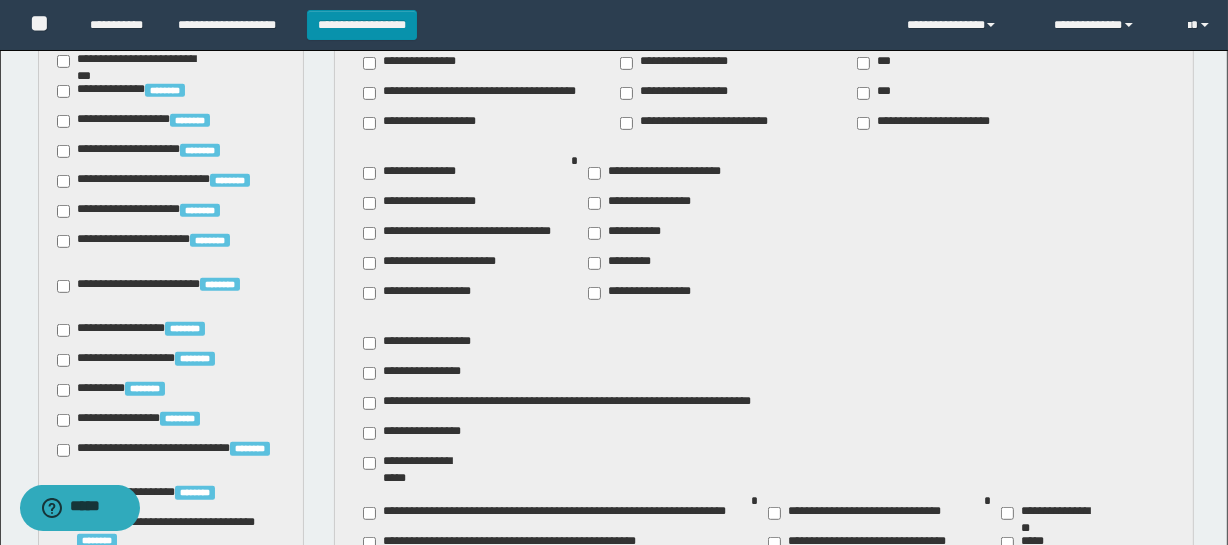 click on "**********" at bounding box center [432, 293] 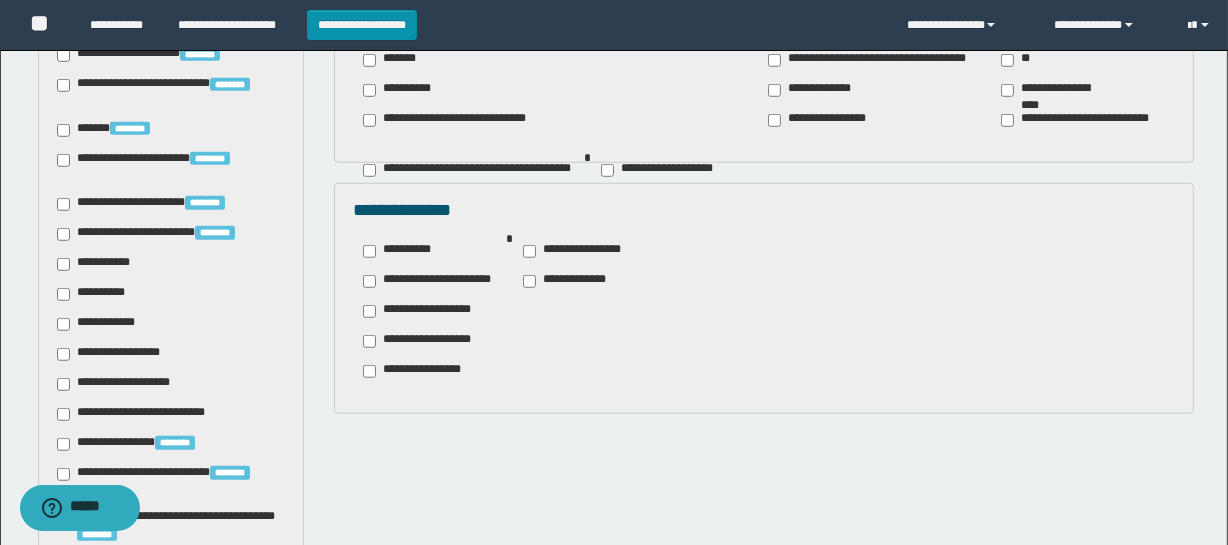 scroll, scrollTop: 1363, scrollLeft: 0, axis: vertical 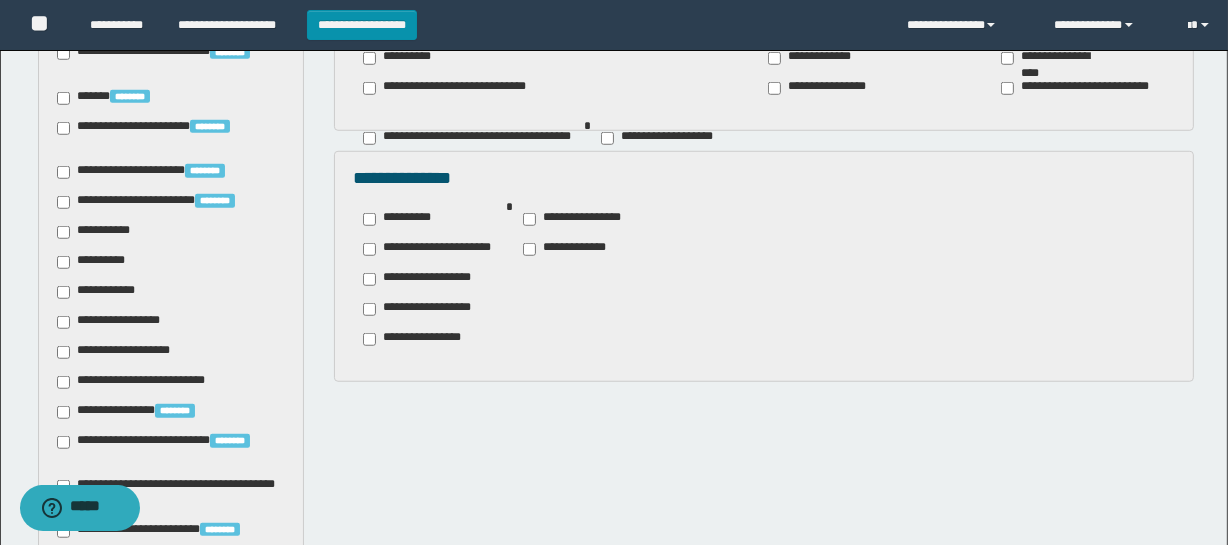 click on "**********" at bounding box center (97, 232) 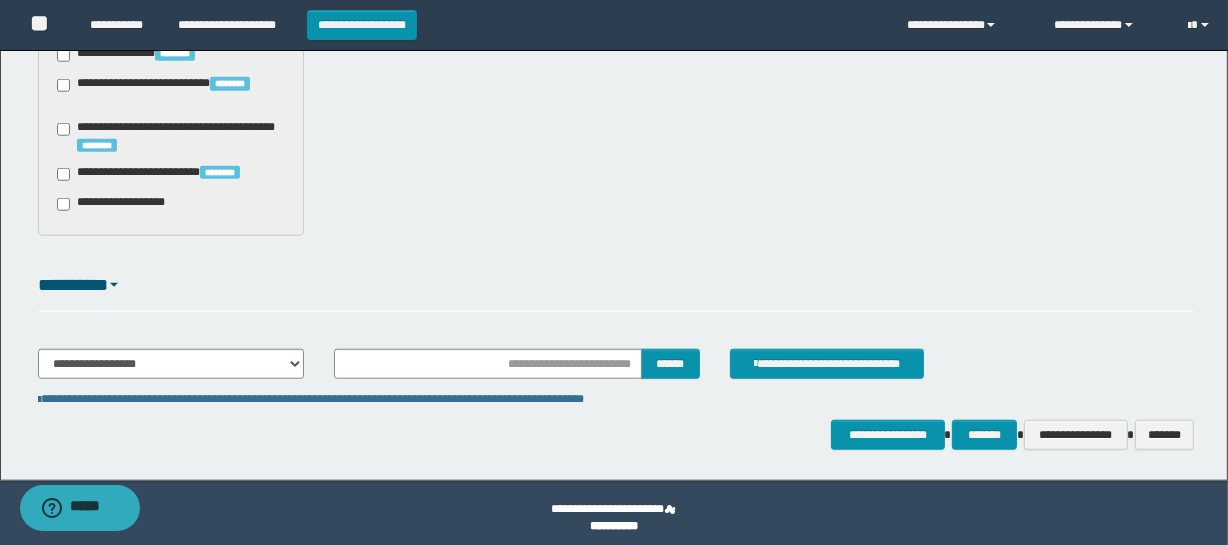 scroll, scrollTop: 1730, scrollLeft: 0, axis: vertical 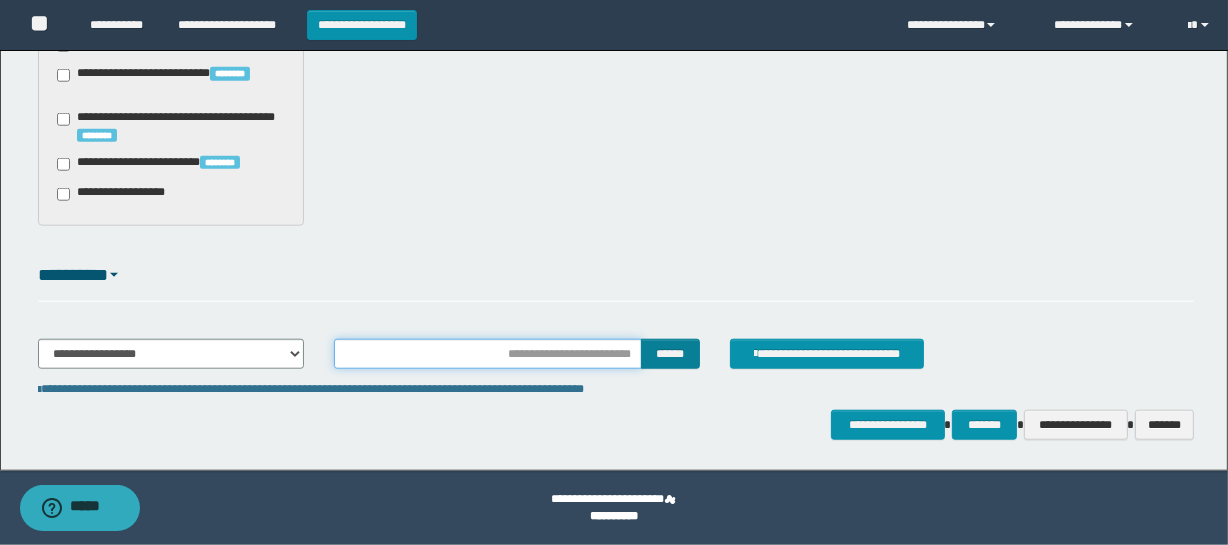 drag, startPoint x: 592, startPoint y: 348, endPoint x: 643, endPoint y: 359, distance: 52.17279 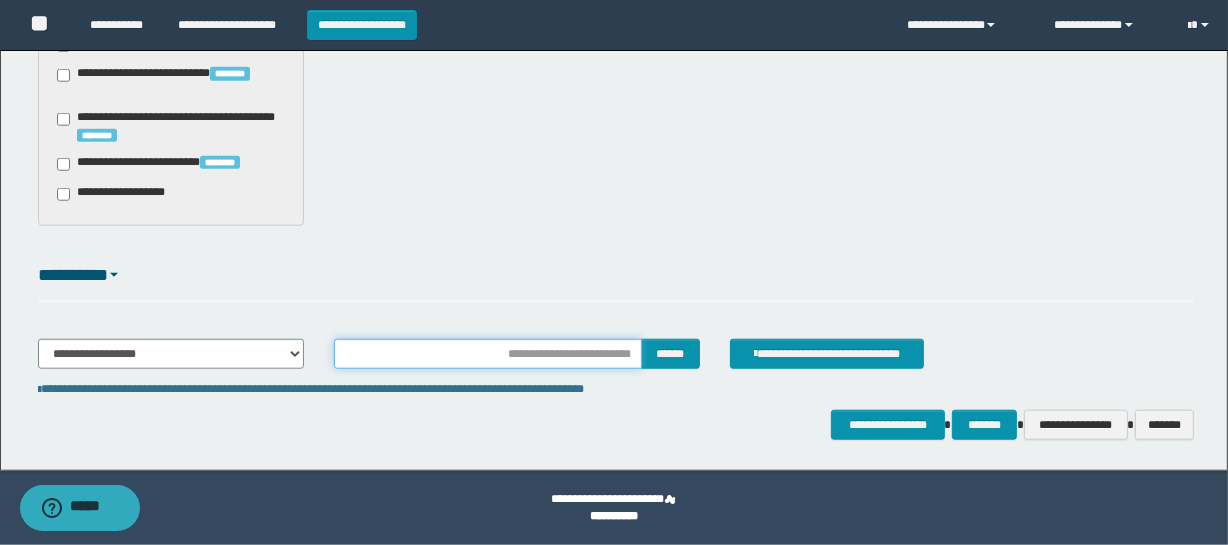 click at bounding box center [487, 354] 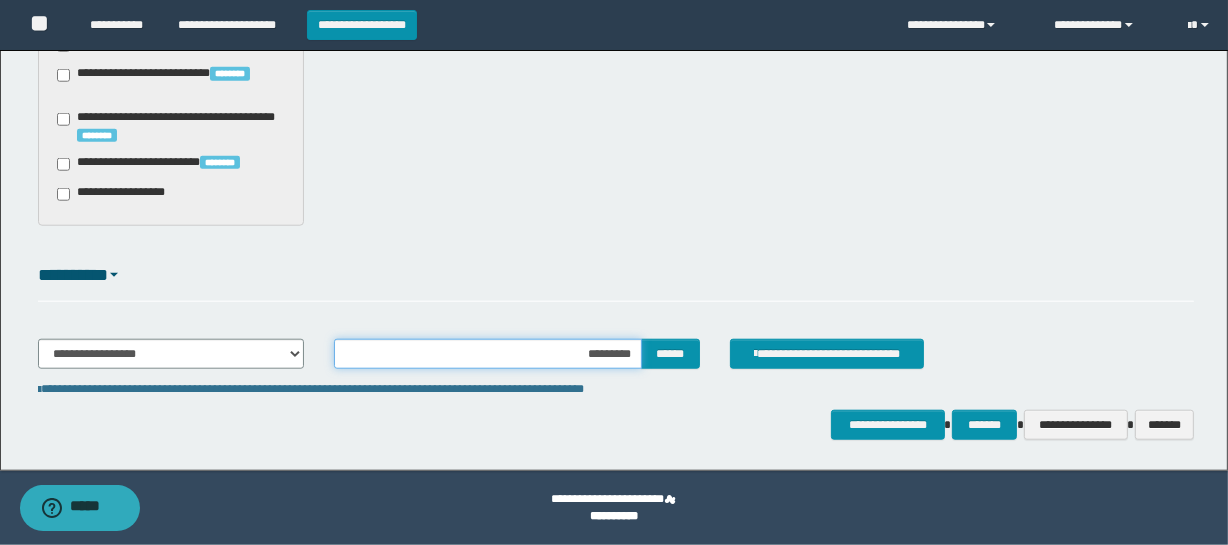 type on "**********" 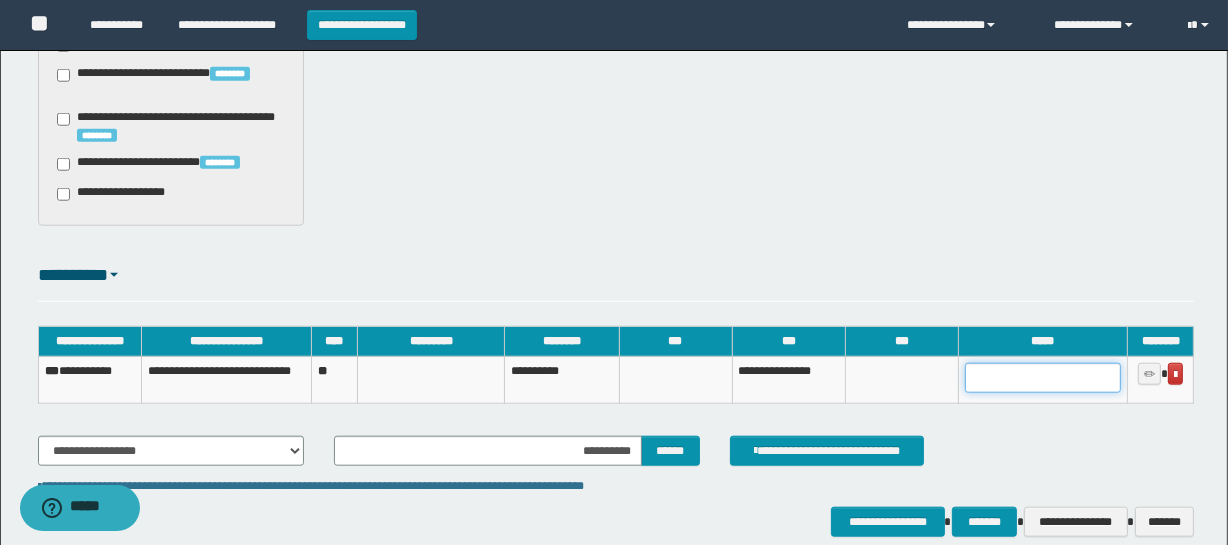 click at bounding box center (1043, 378) 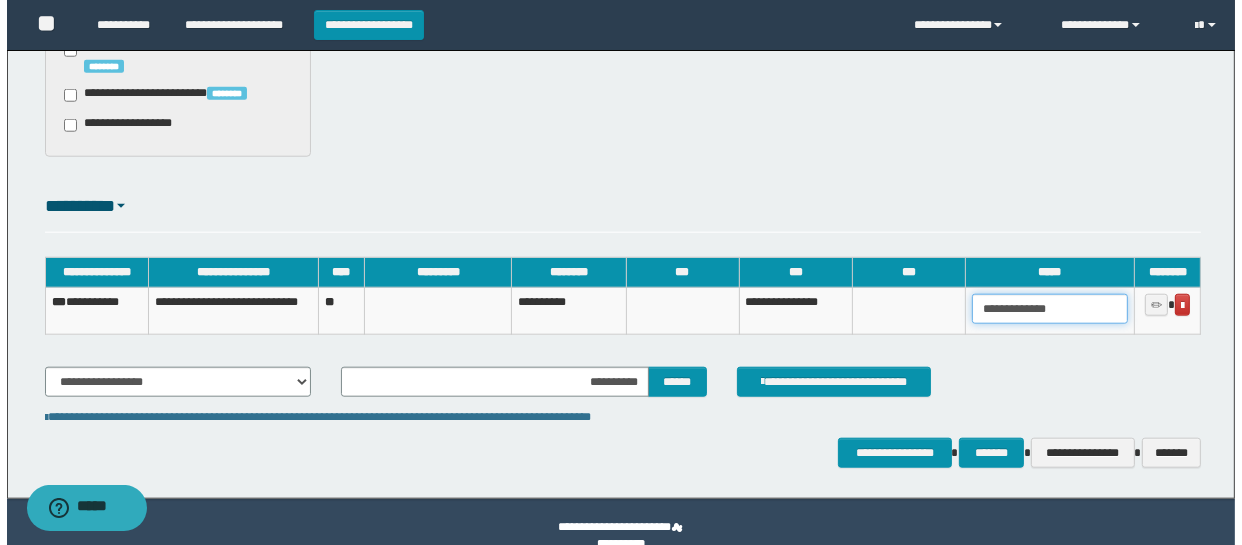 scroll, scrollTop: 1827, scrollLeft: 0, axis: vertical 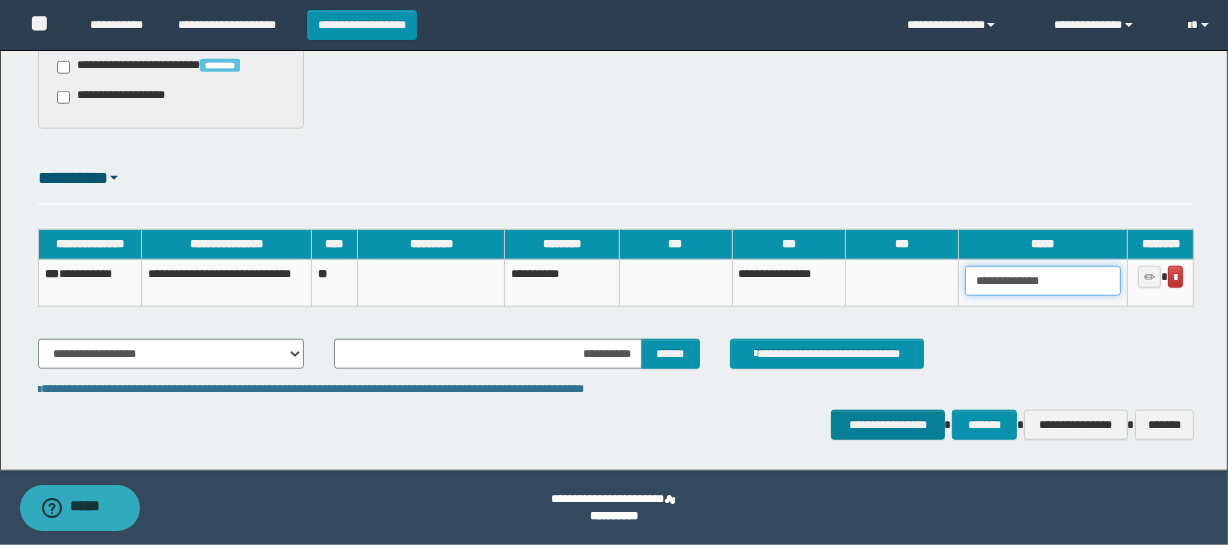 type on "**********" 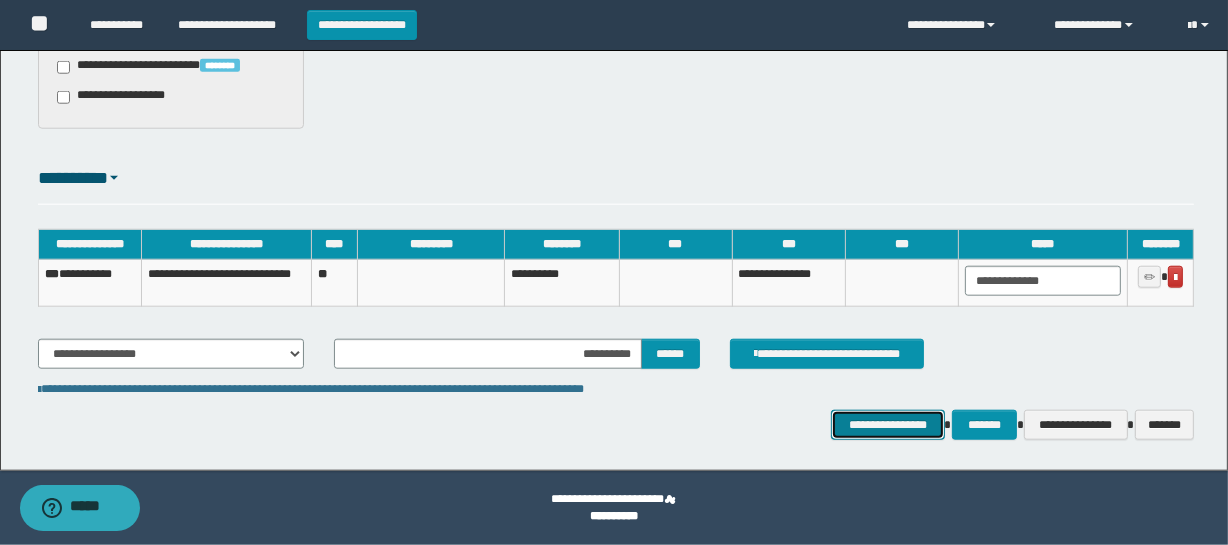 click on "**********" at bounding box center (887, 425) 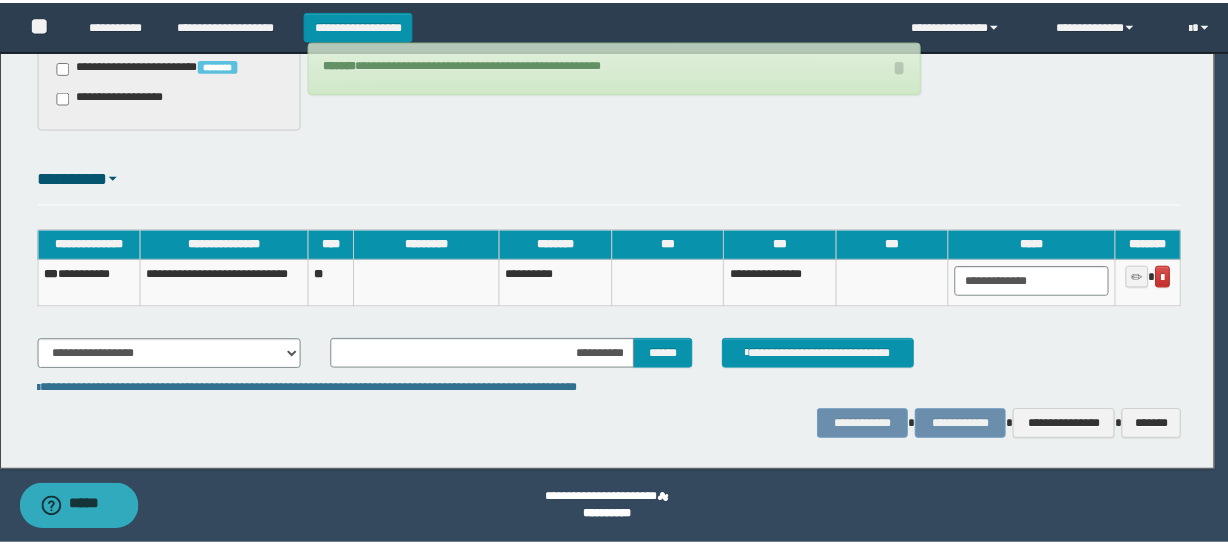 scroll, scrollTop: 1813, scrollLeft: 0, axis: vertical 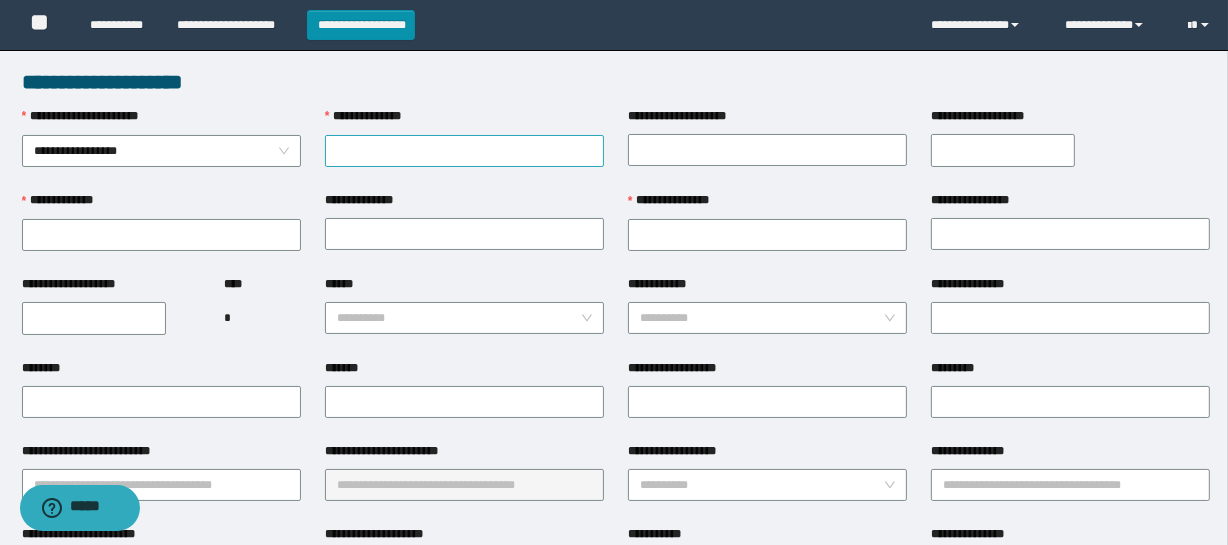 click on "**********" at bounding box center (464, 151) 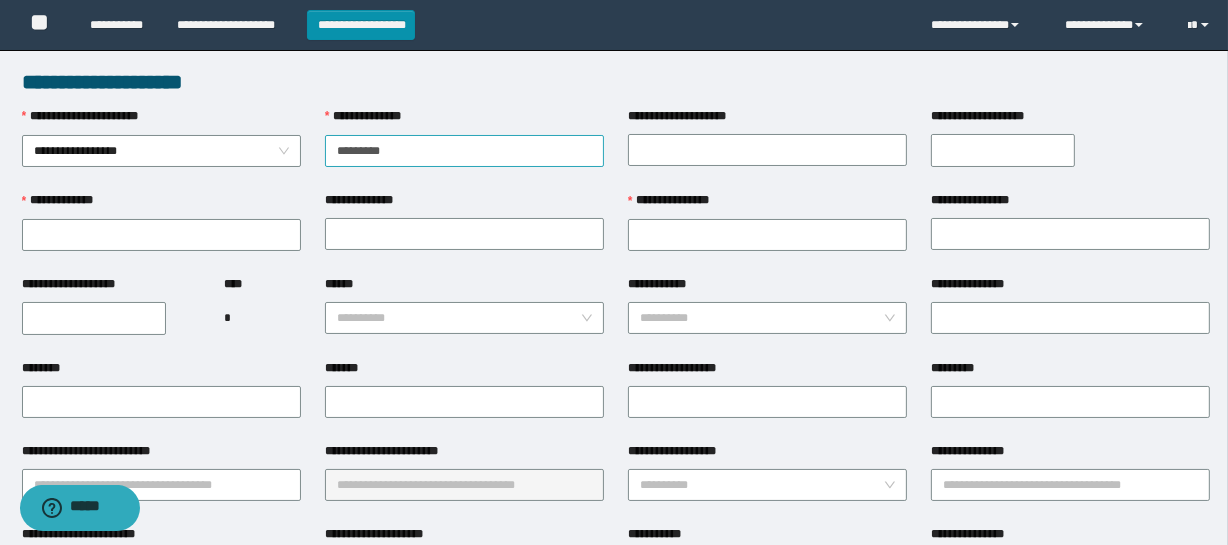 type on "**********" 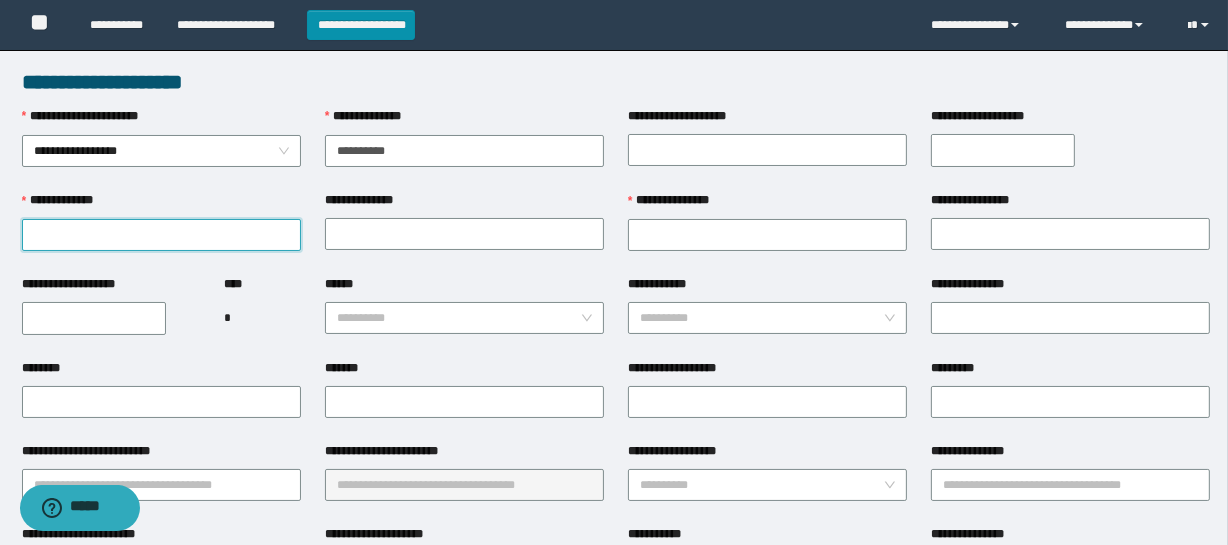 click on "**********" at bounding box center (161, 235) 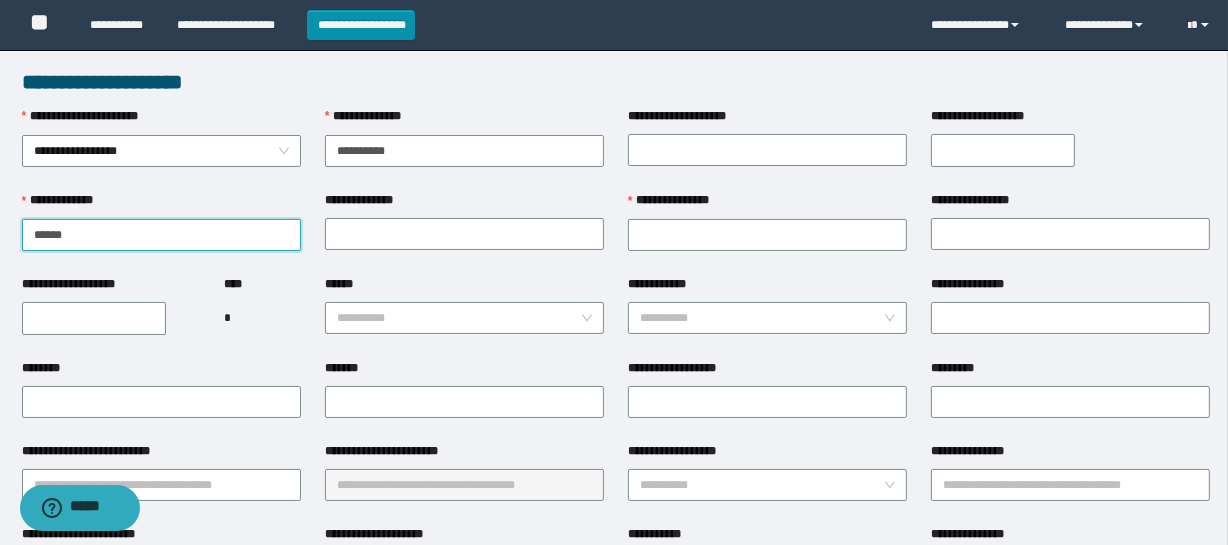 type on "******" 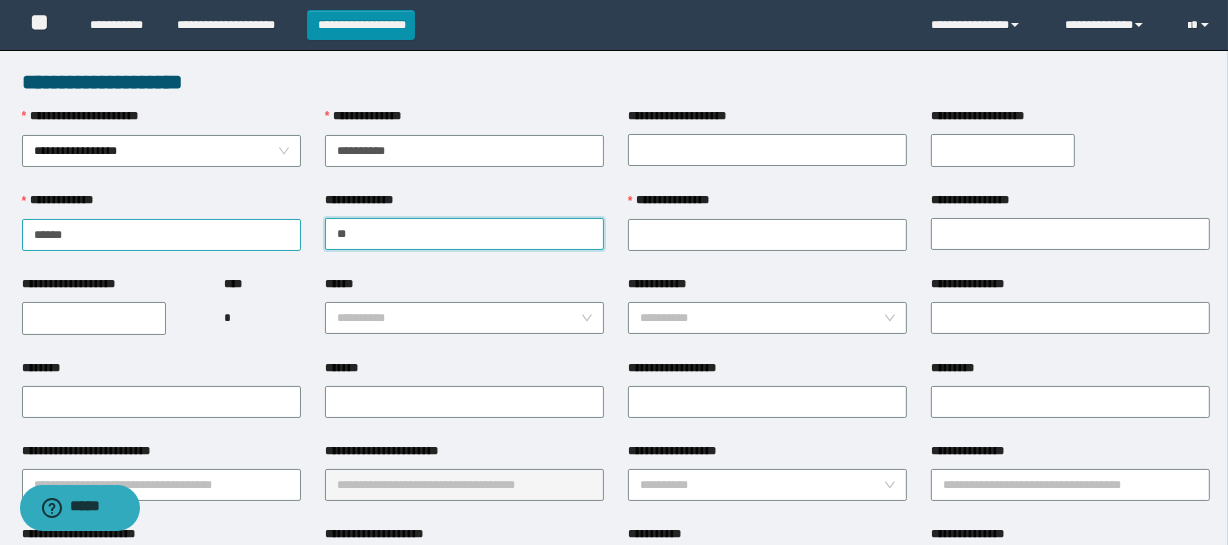 type on "*" 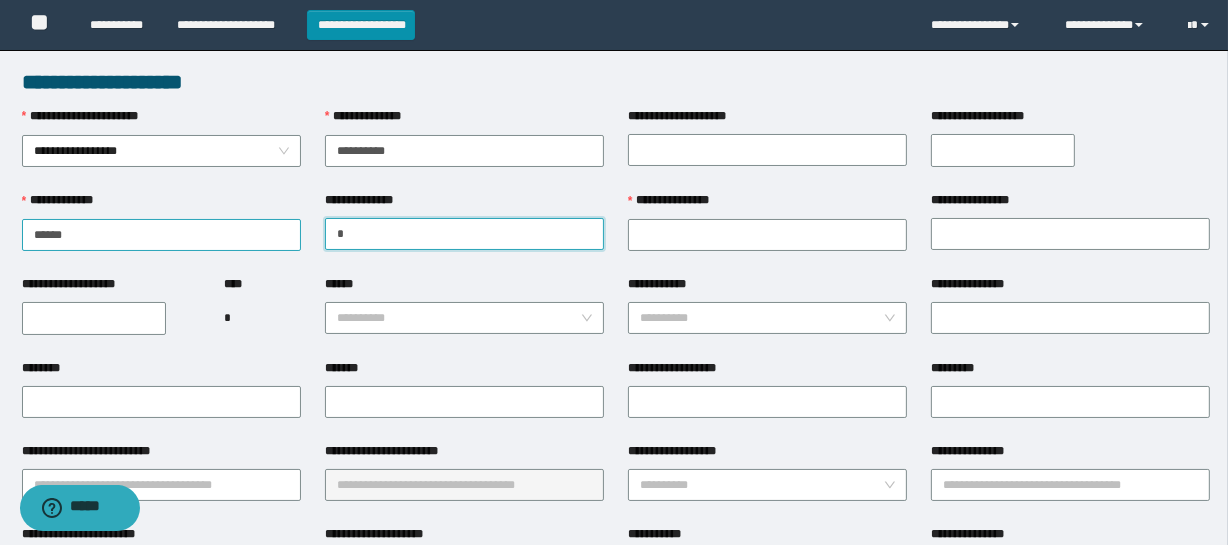 type 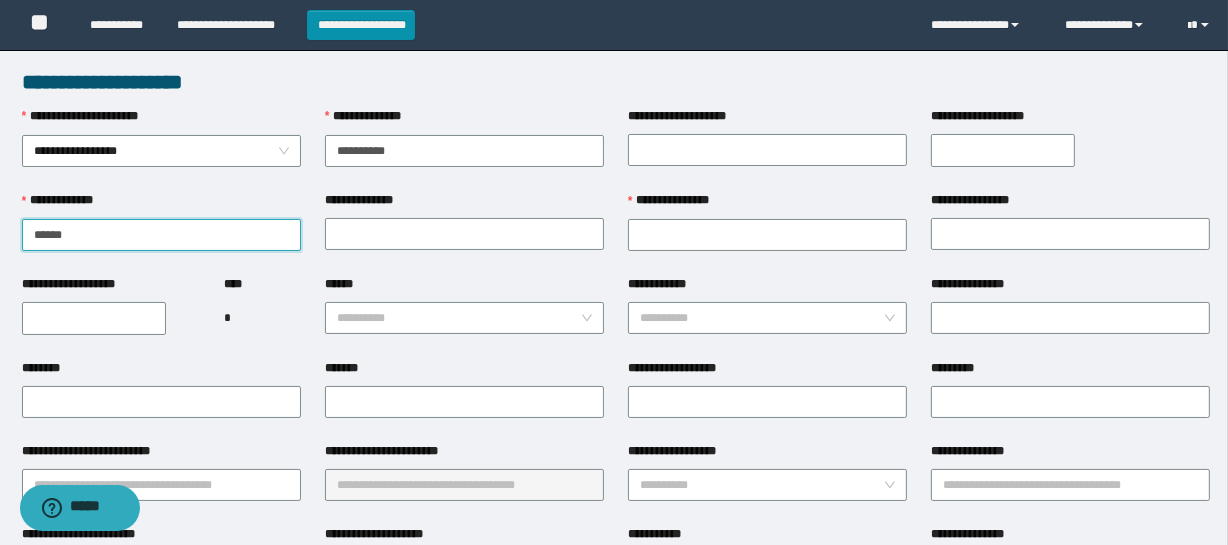 drag, startPoint x: 128, startPoint y: 226, endPoint x: 0, endPoint y: 222, distance: 128.06248 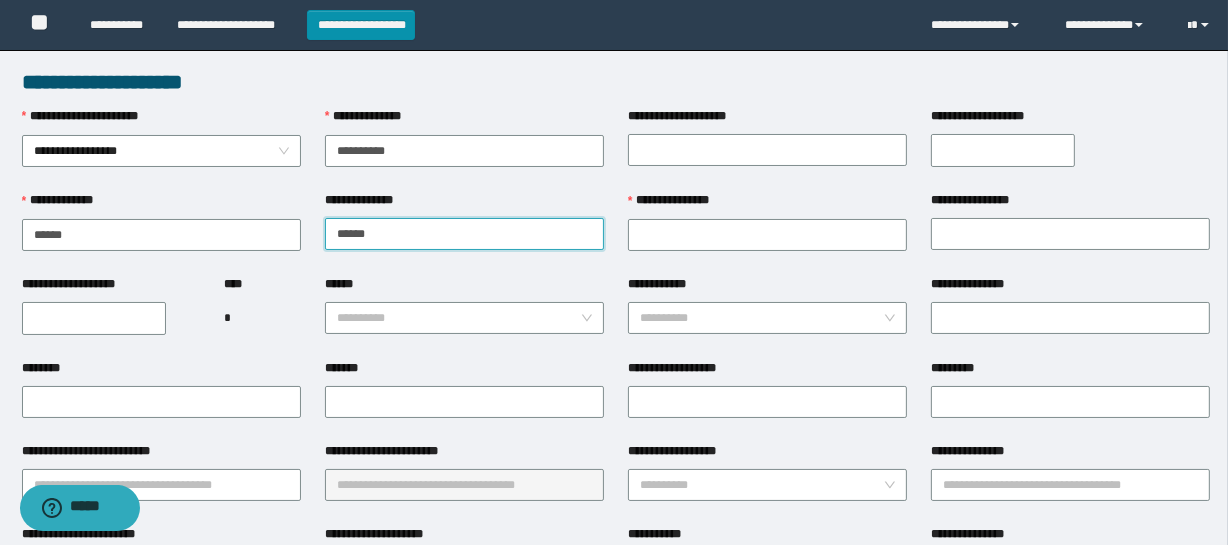 type on "******" 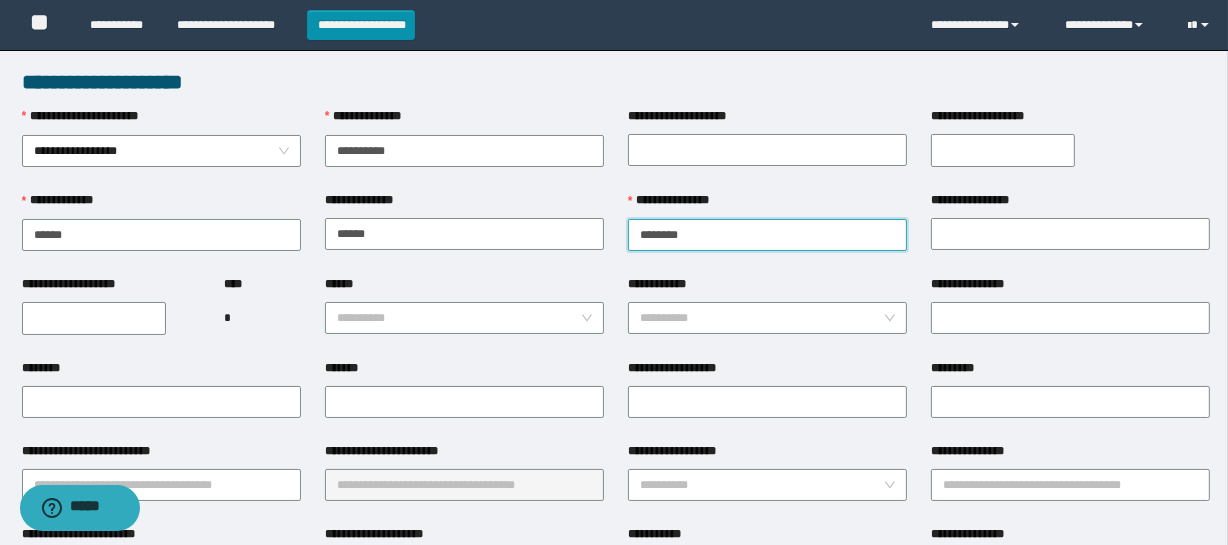 type on "*******" 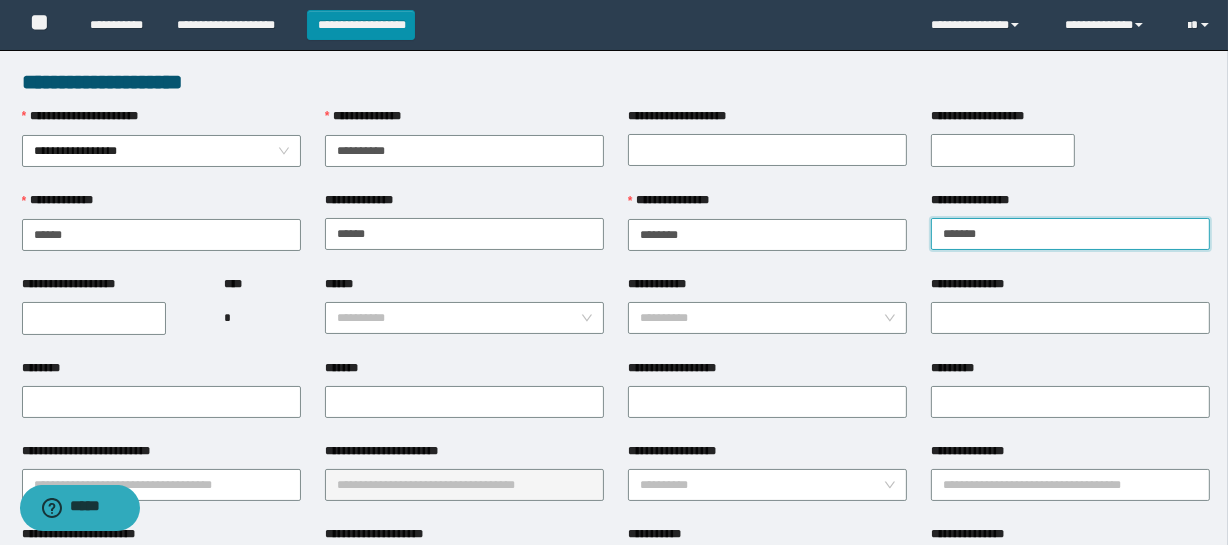 type on "*******" 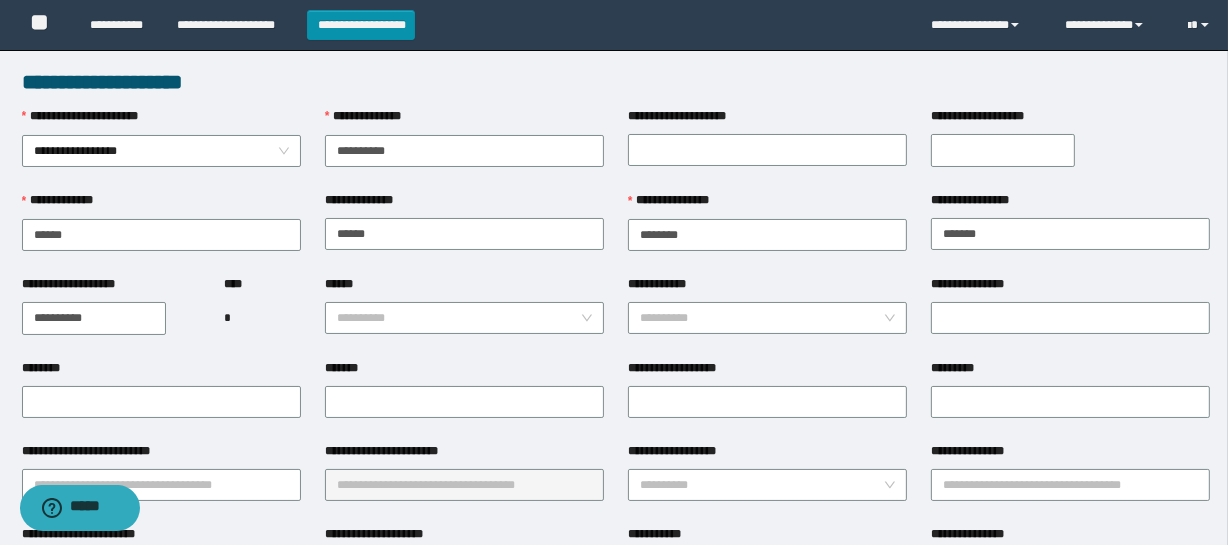 click on "**********" at bounding box center (94, 318) 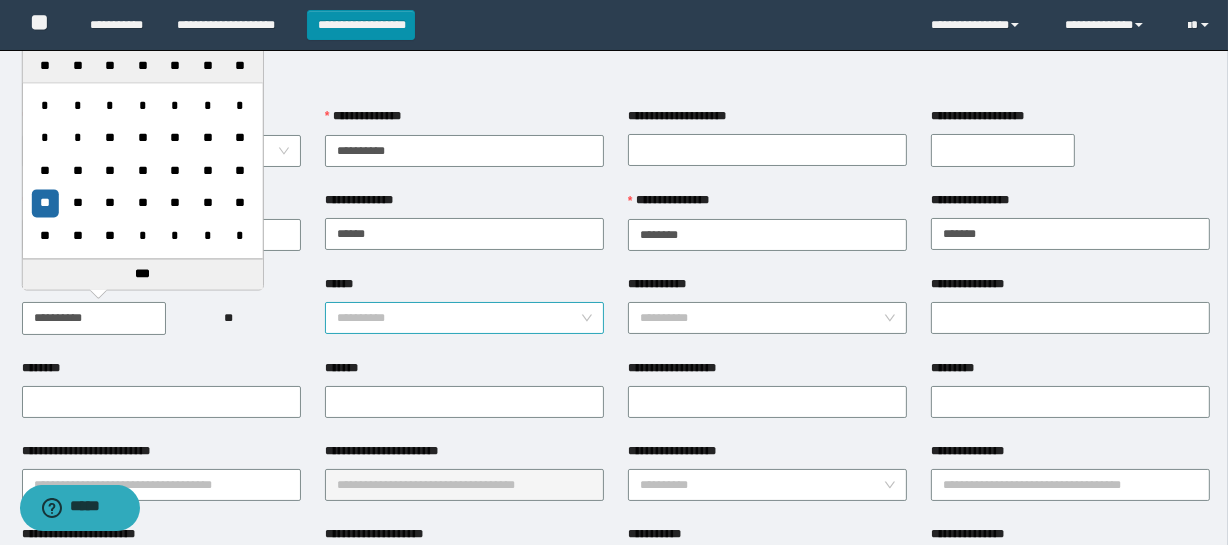 type on "**********" 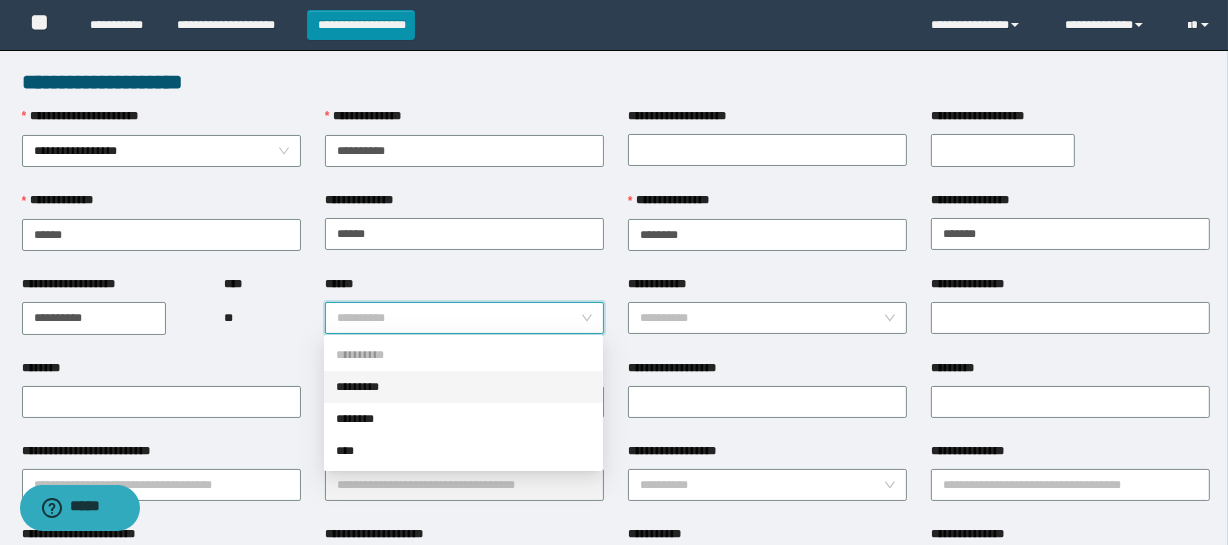 click on "******" at bounding box center [458, 318] 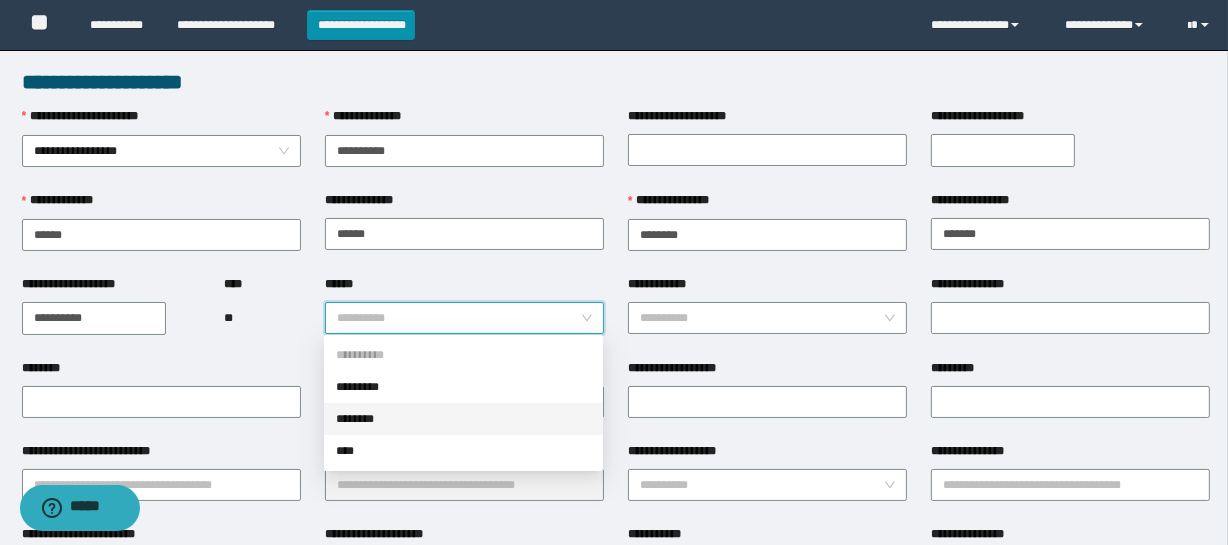 click on "********" at bounding box center [463, 419] 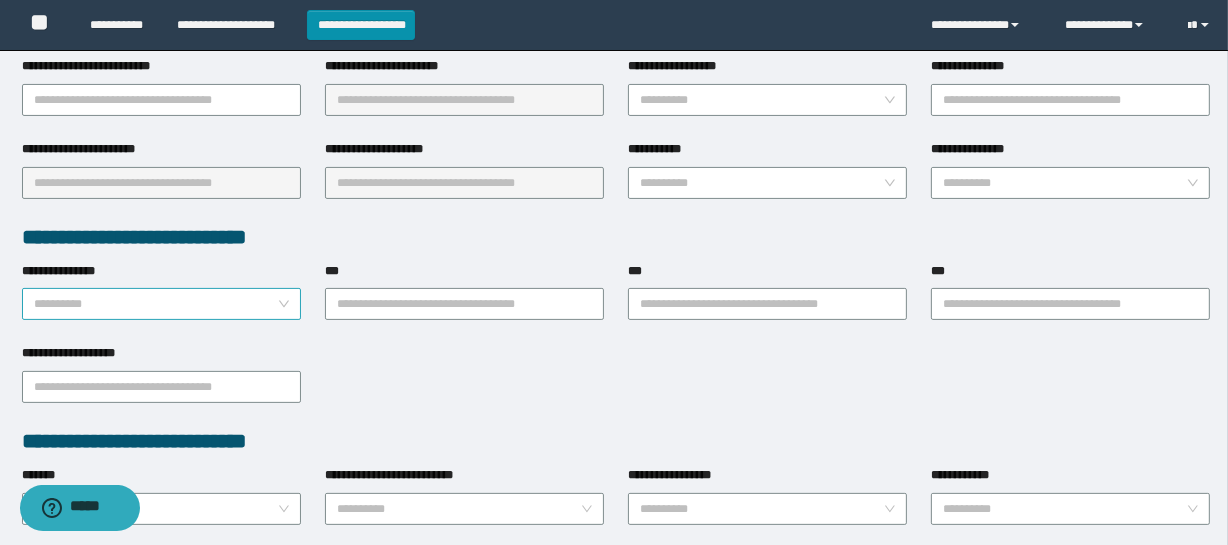 scroll, scrollTop: 181, scrollLeft: 0, axis: vertical 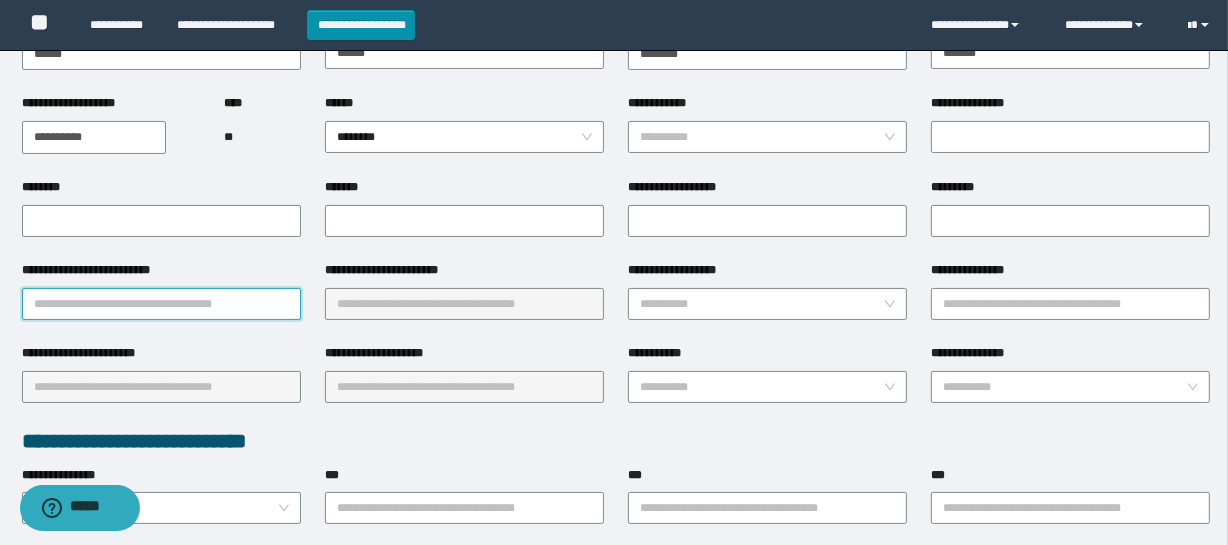 click on "**********" at bounding box center [161, 304] 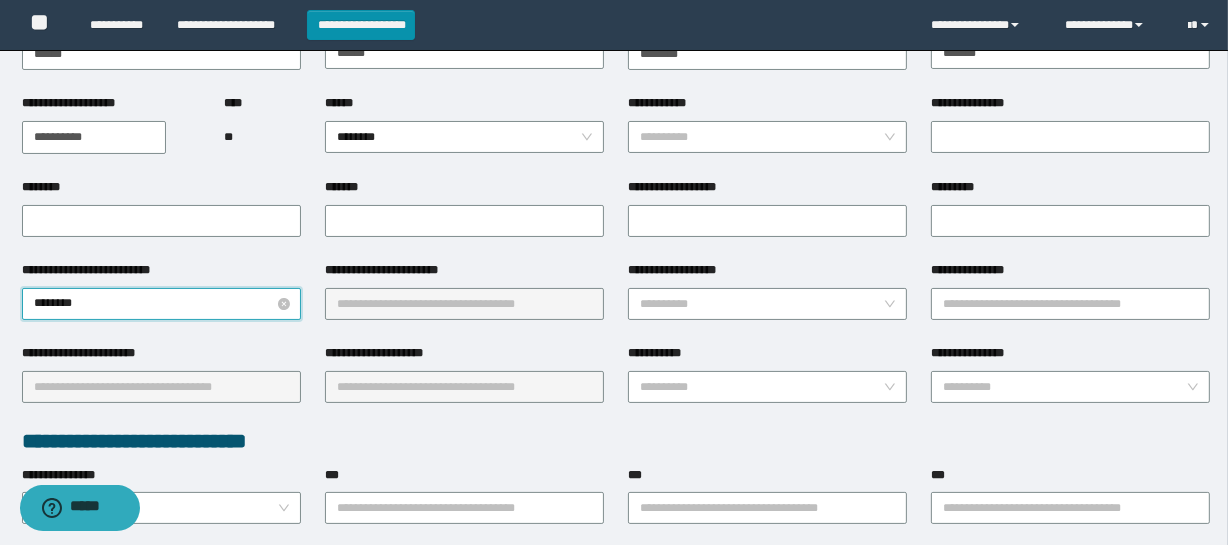 type on "*********" 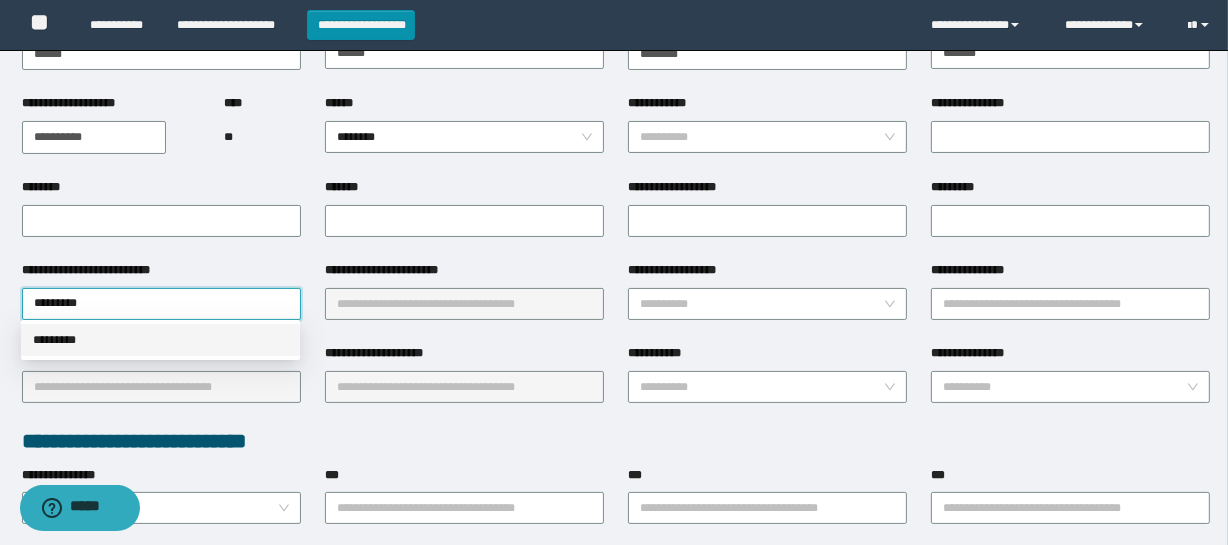 click on "*********" at bounding box center (160, 340) 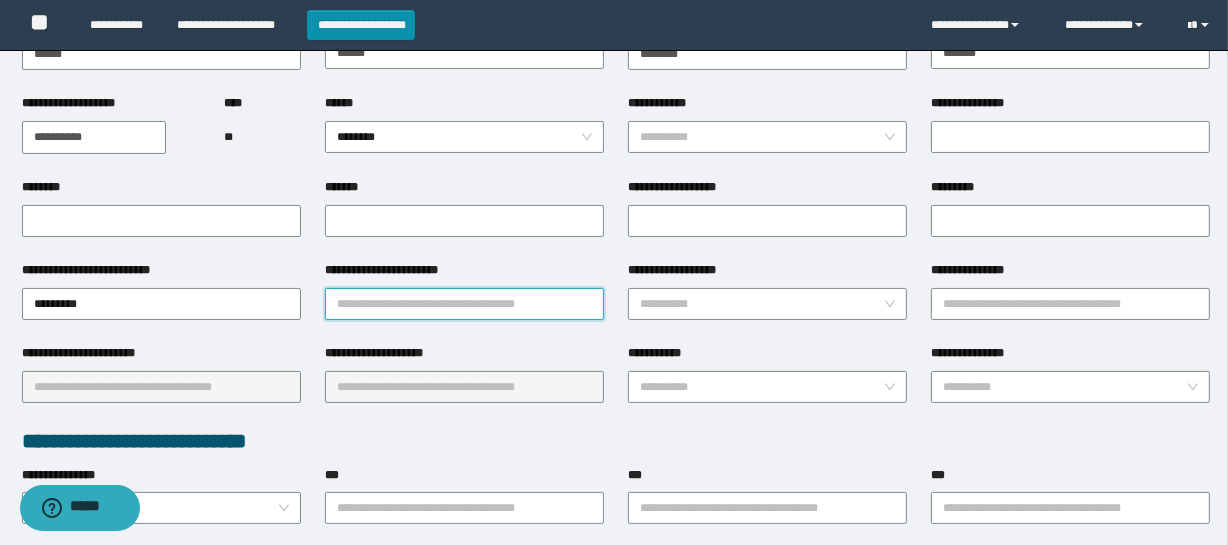 click on "**********" at bounding box center (464, 304) 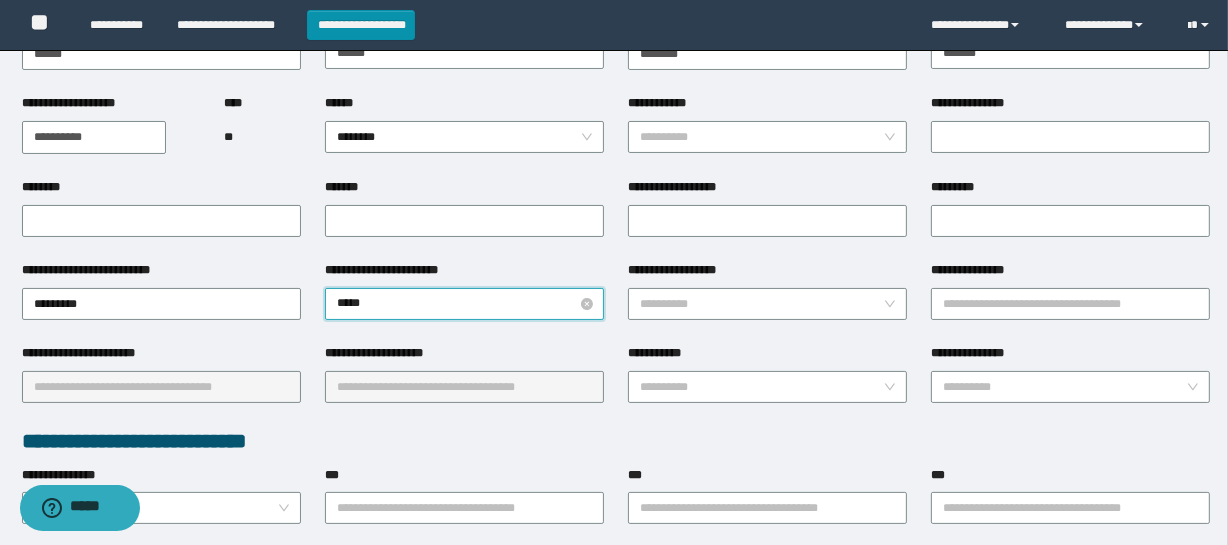 type on "******" 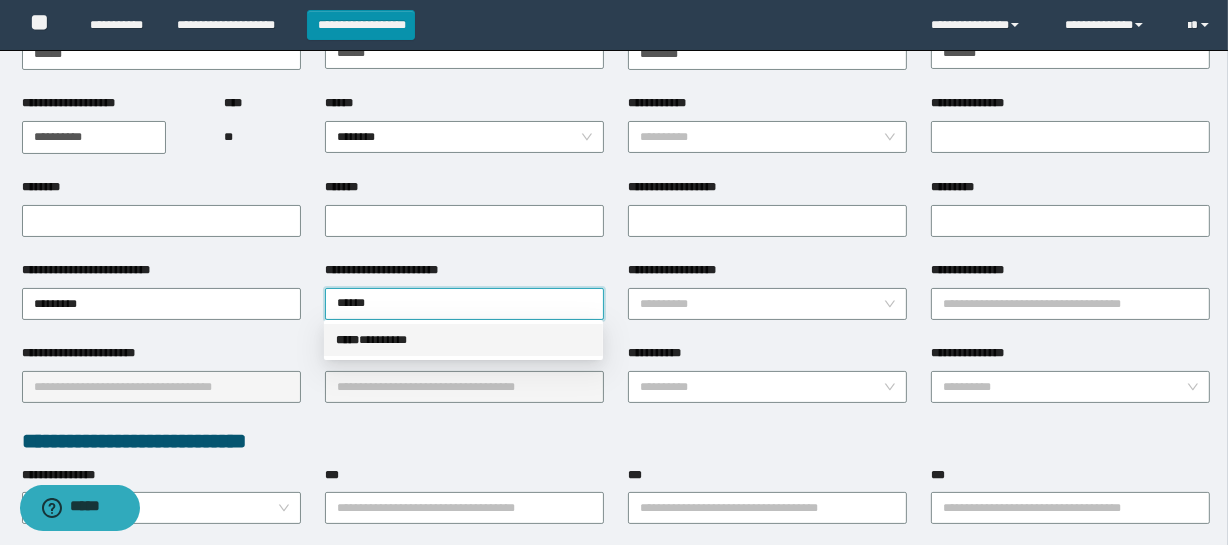 click on "***** * *******" at bounding box center (463, 340) 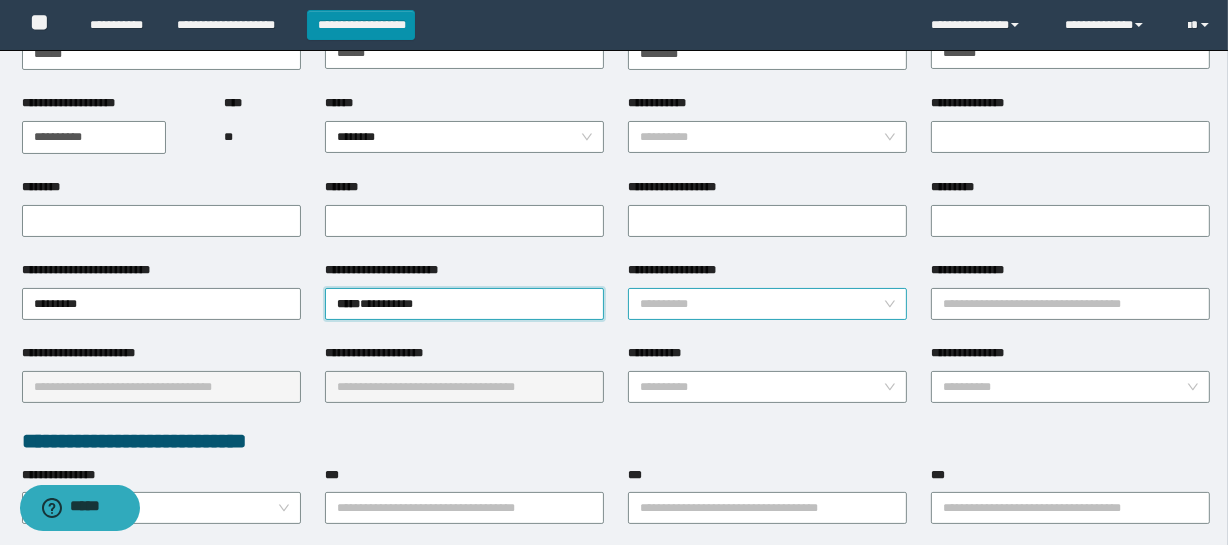 click on "**********" at bounding box center [761, 304] 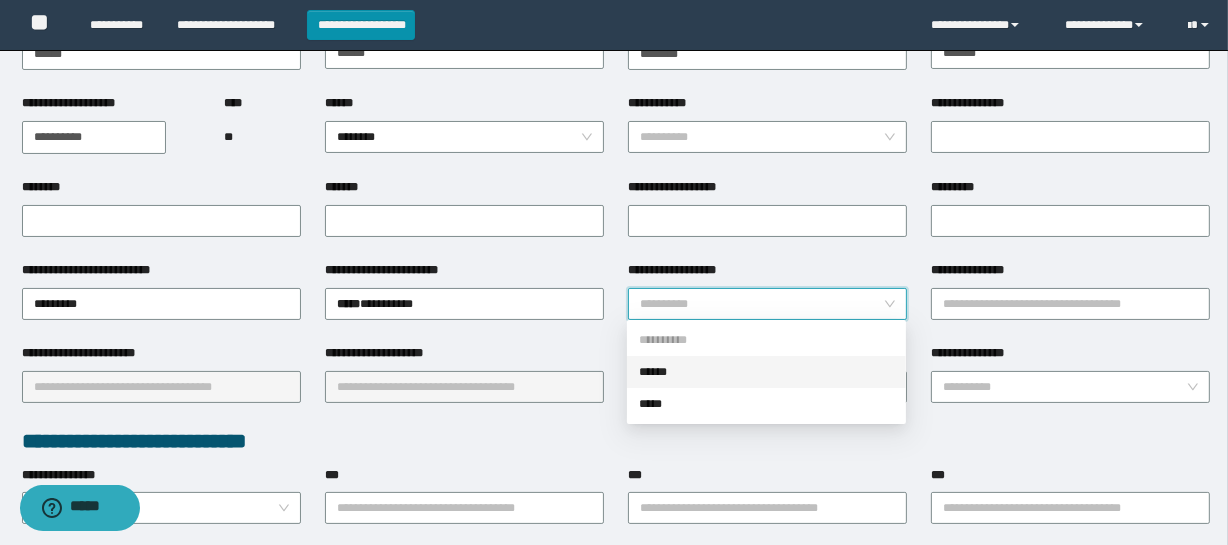 click on "******" at bounding box center (766, 372) 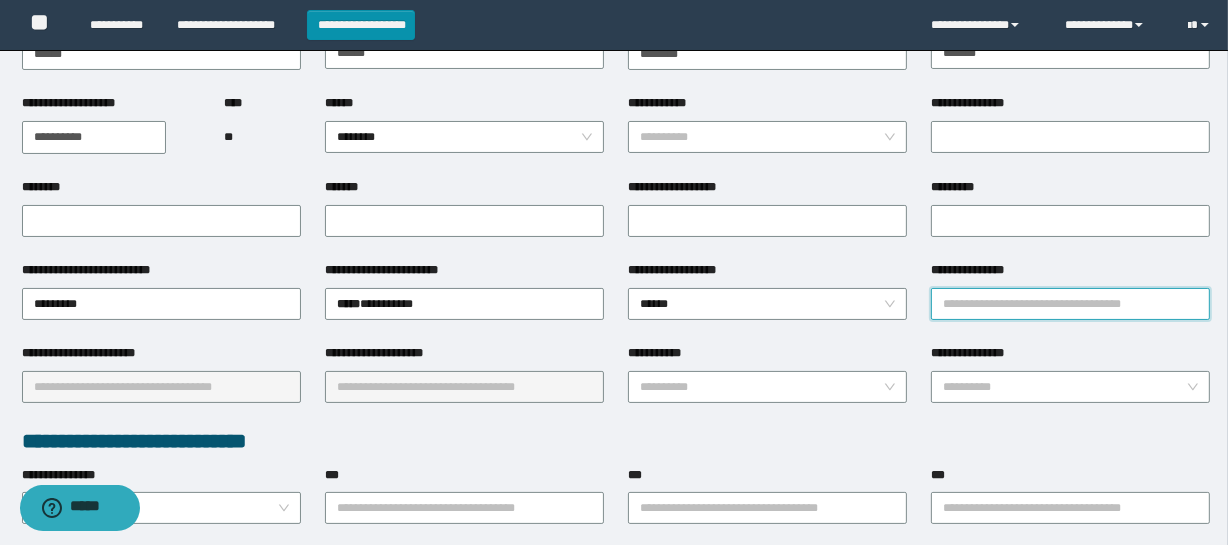 click on "**********" at bounding box center [1070, 304] 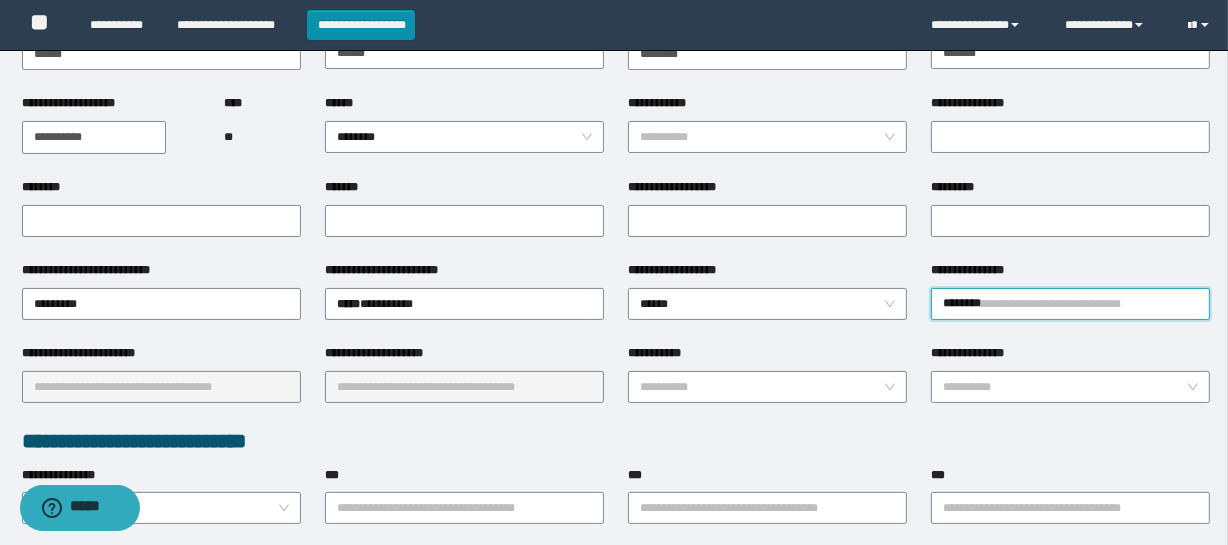 type on "**********" 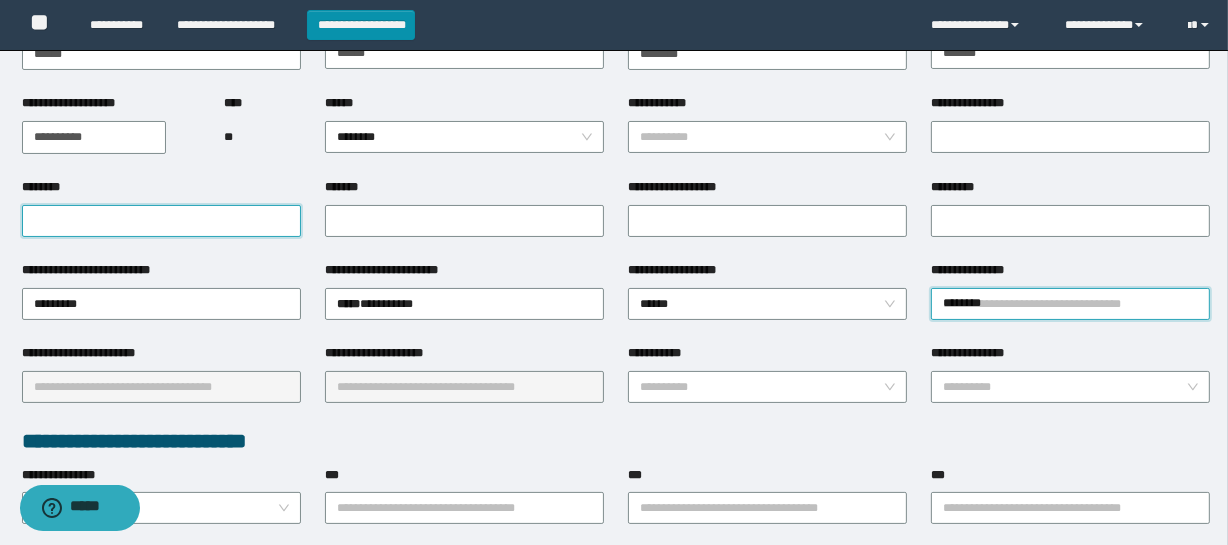 type on "**********" 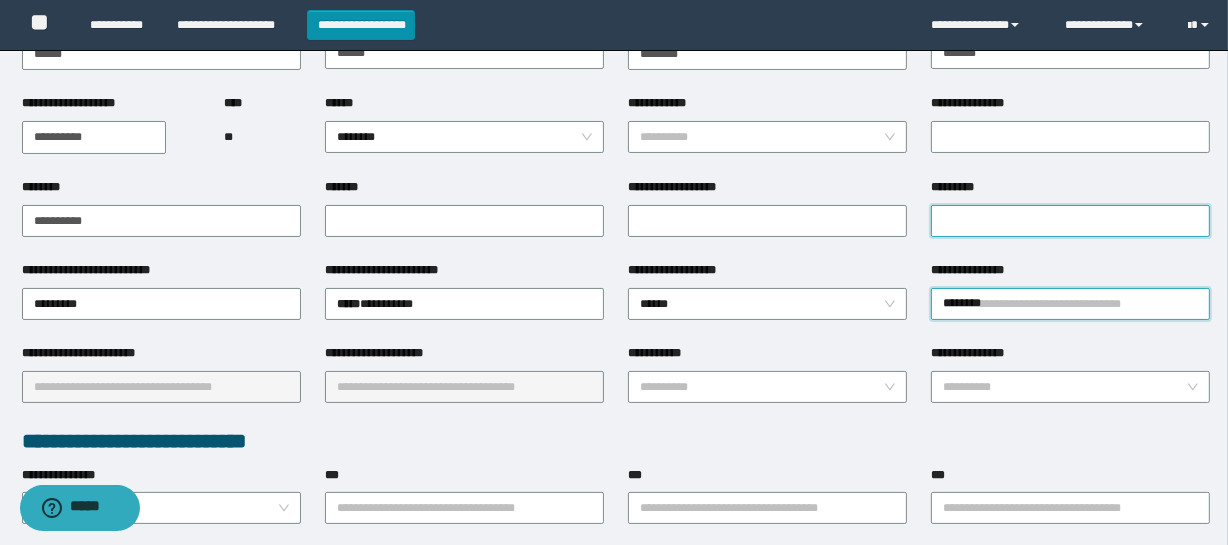 type on "**********" 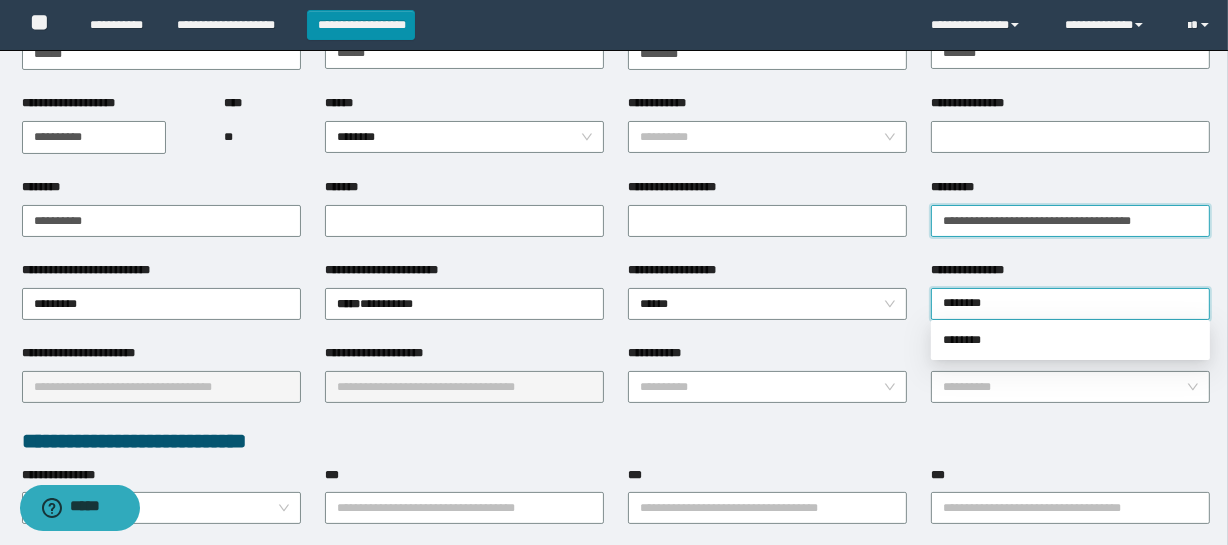 type 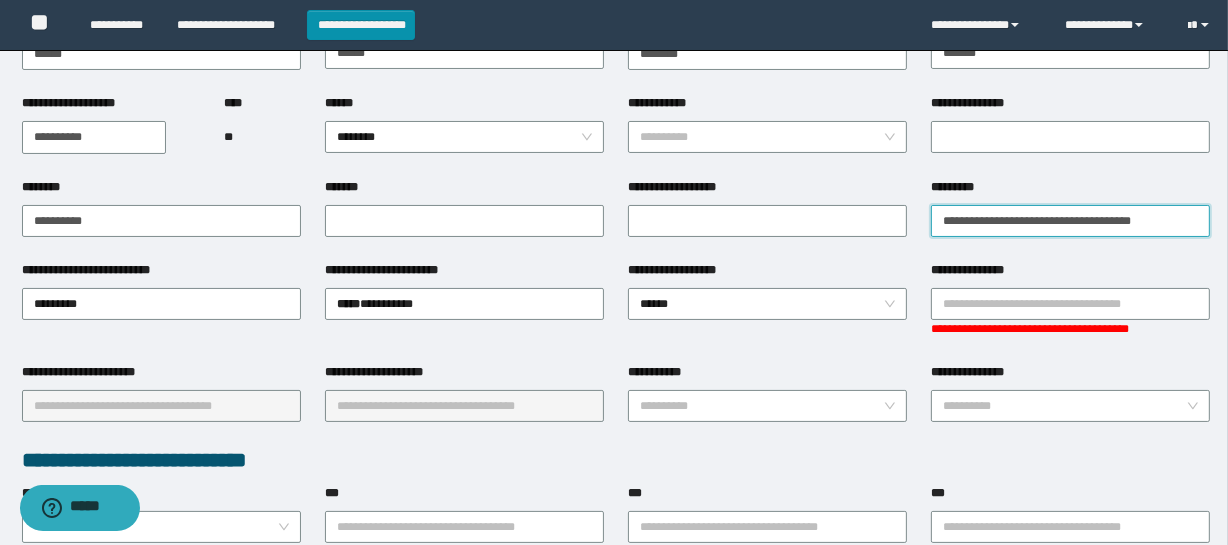 drag, startPoint x: 1176, startPoint y: 225, endPoint x: 912, endPoint y: 231, distance: 264.06818 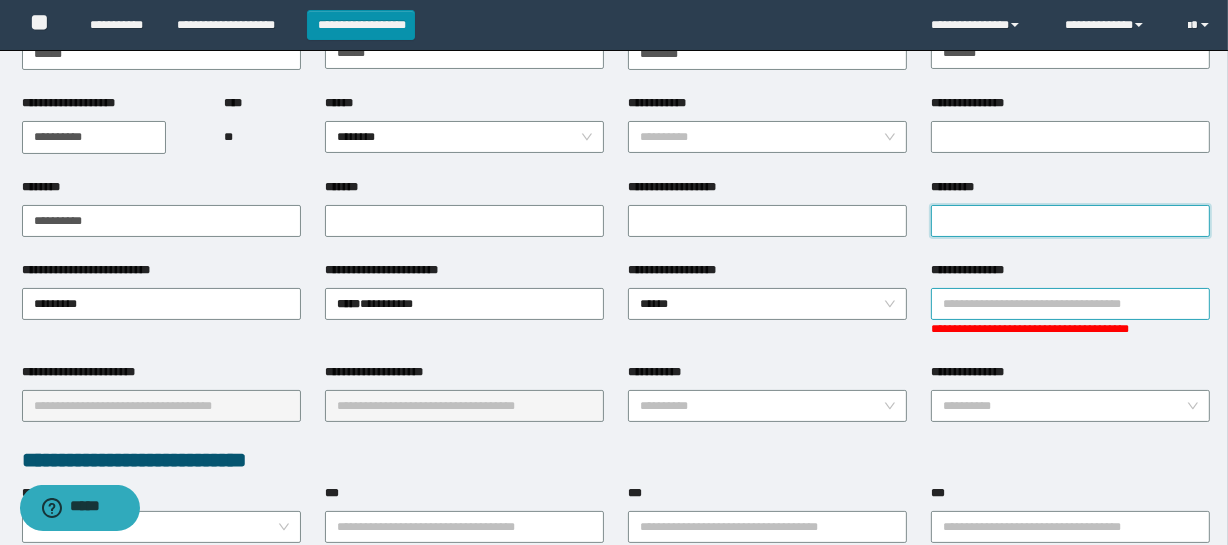 type 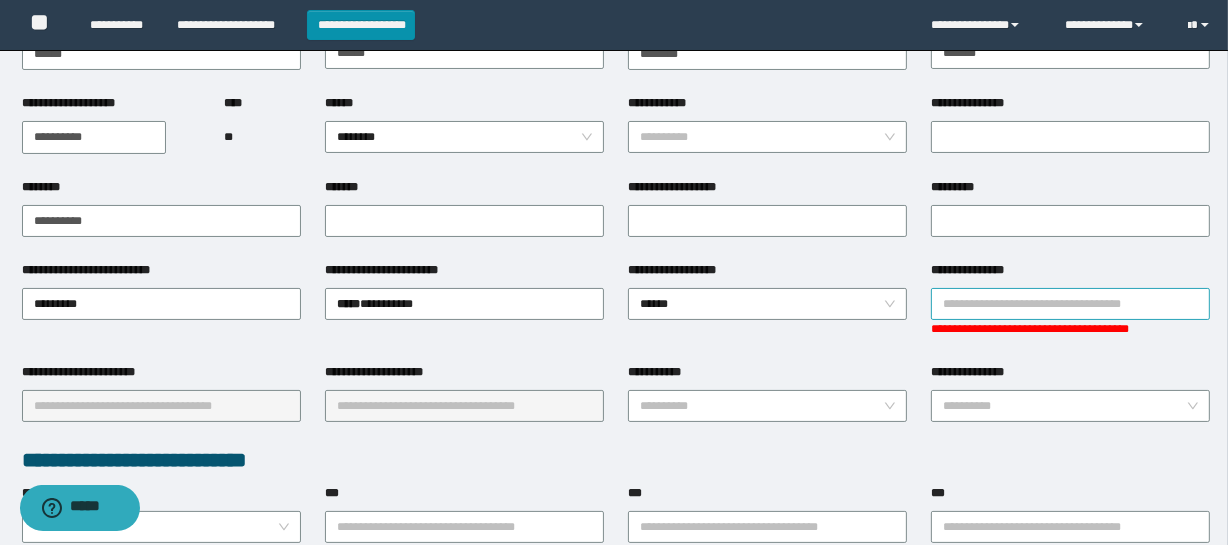 click on "**********" at bounding box center (1070, 304) 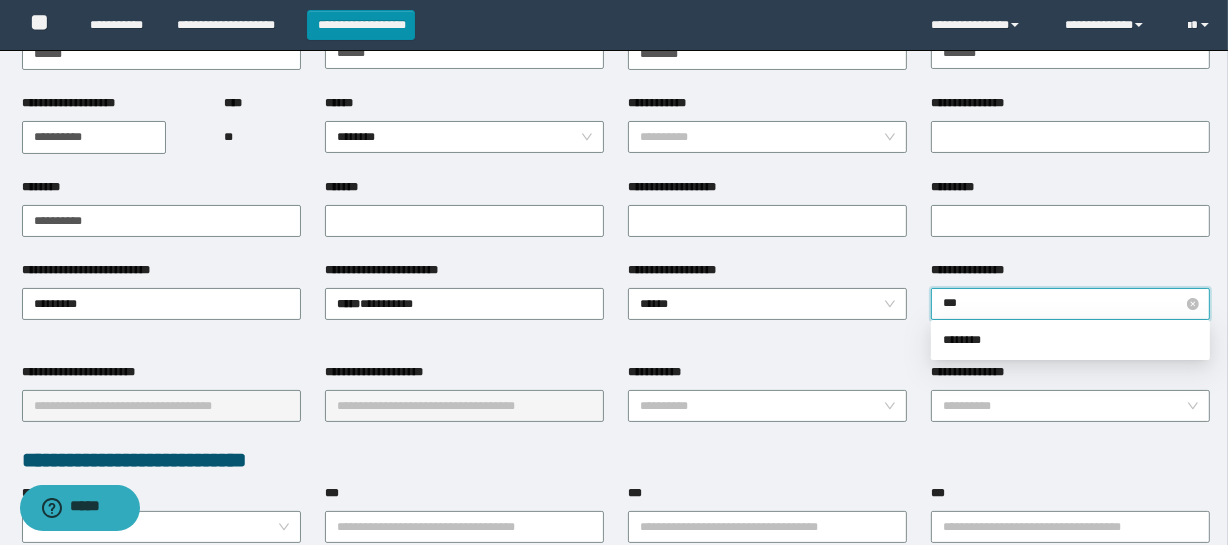 type on "****" 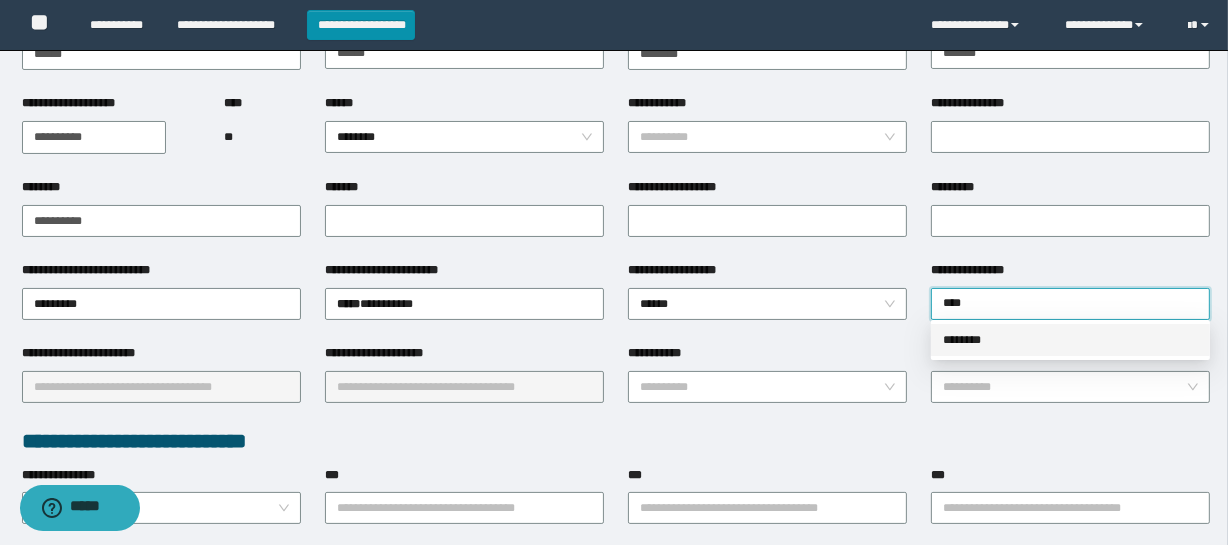 click on "********" at bounding box center (1070, 340) 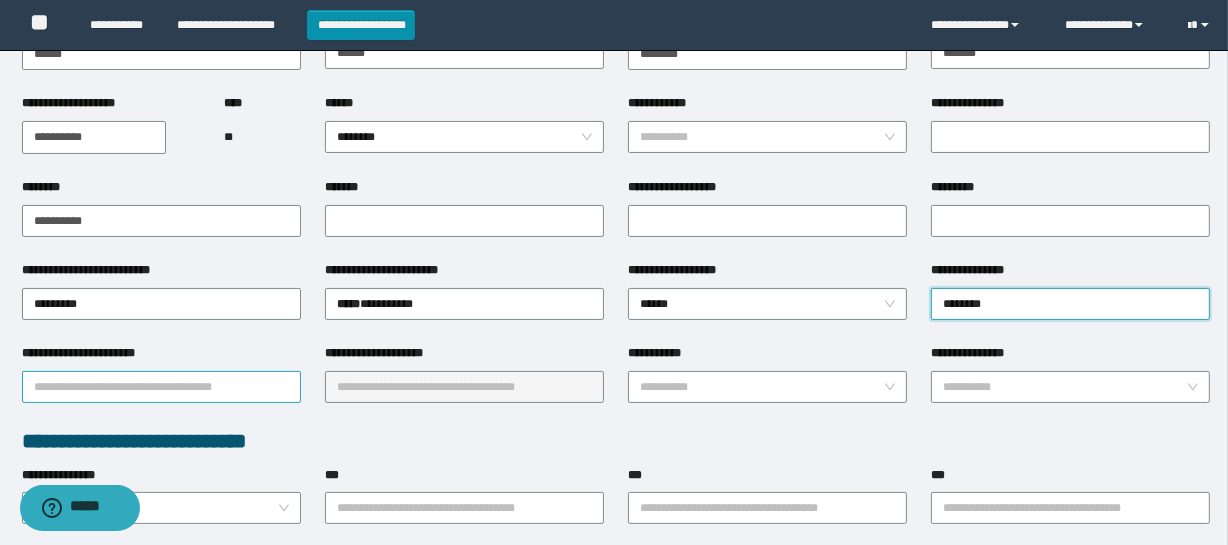 click on "**********" at bounding box center [161, 387] 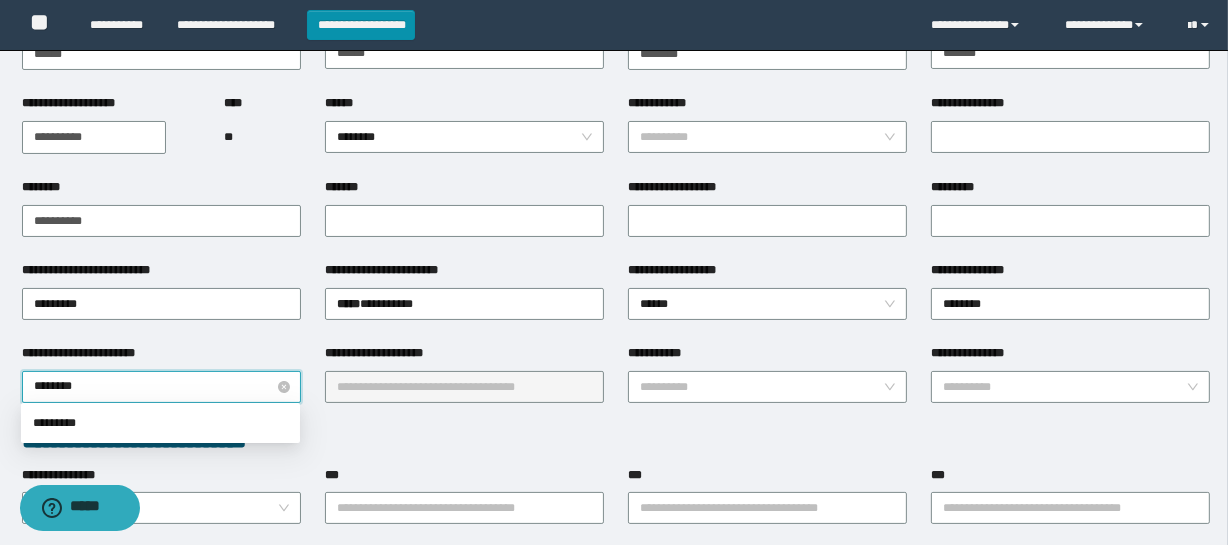 type on "*********" 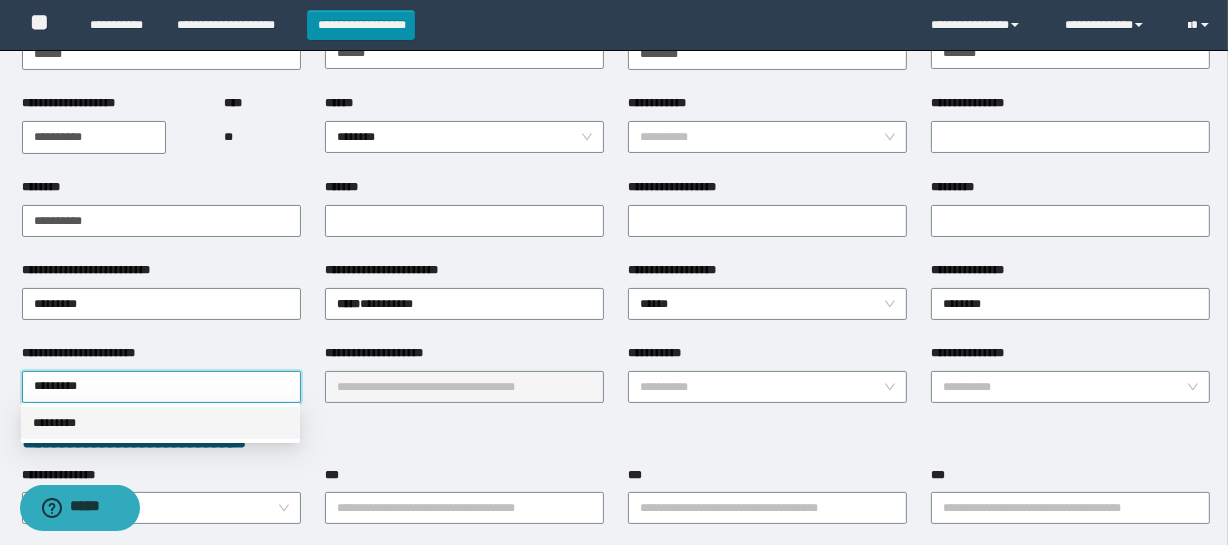 click on "*********" at bounding box center (160, 423) 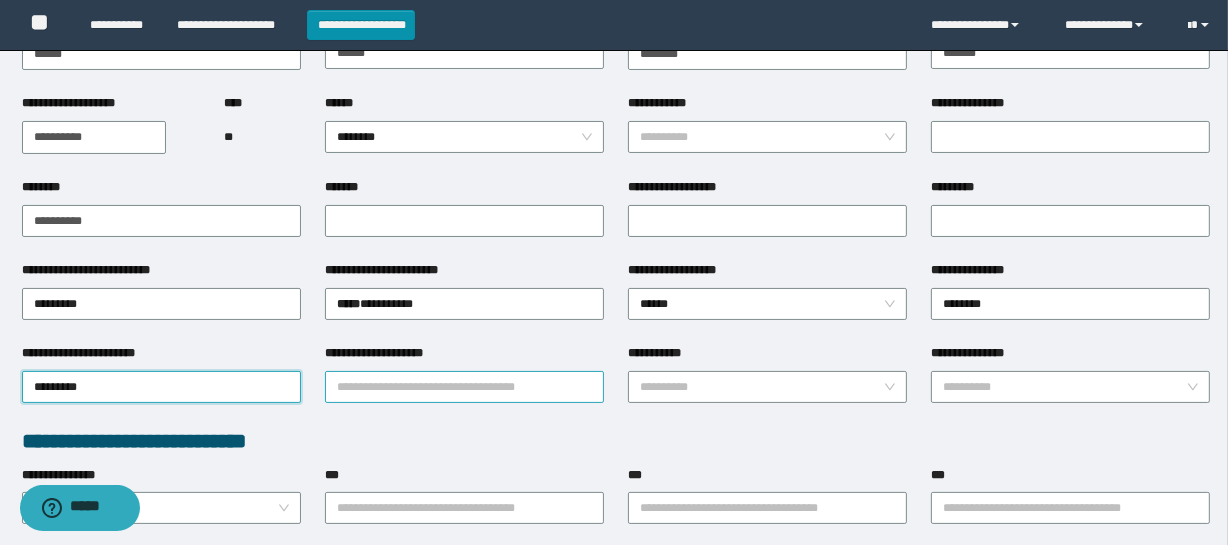 click on "**********" at bounding box center (464, 387) 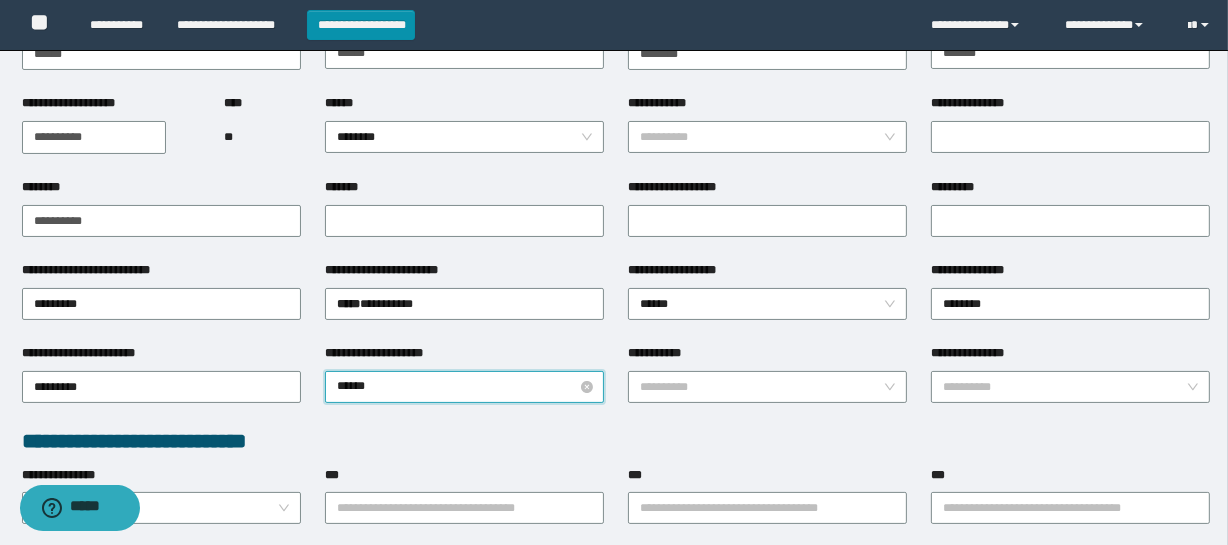 type on "*******" 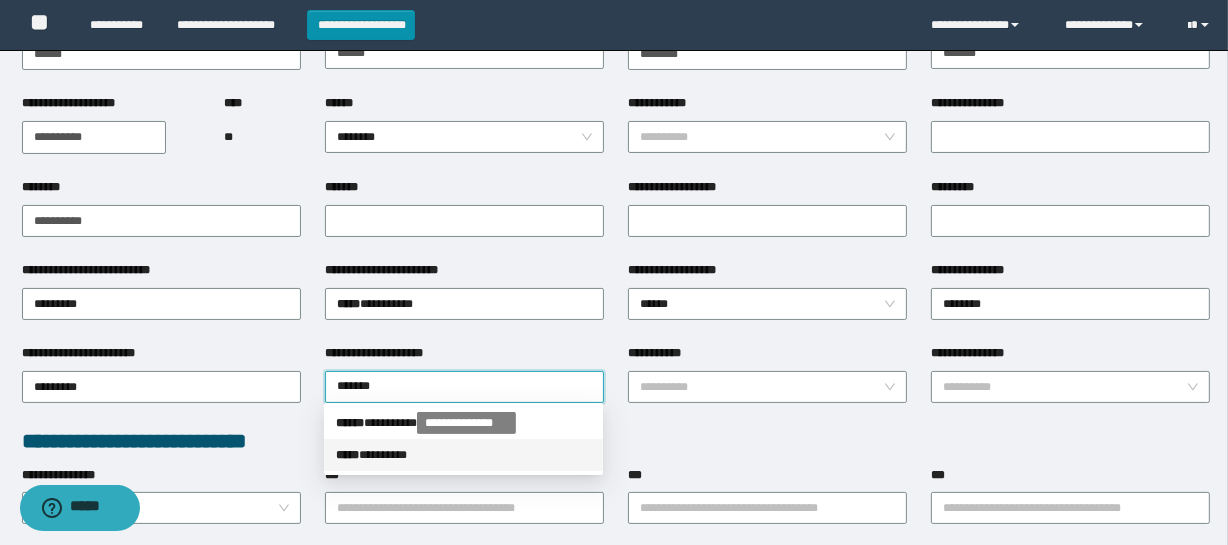 click on "***** * *******" at bounding box center (463, 455) 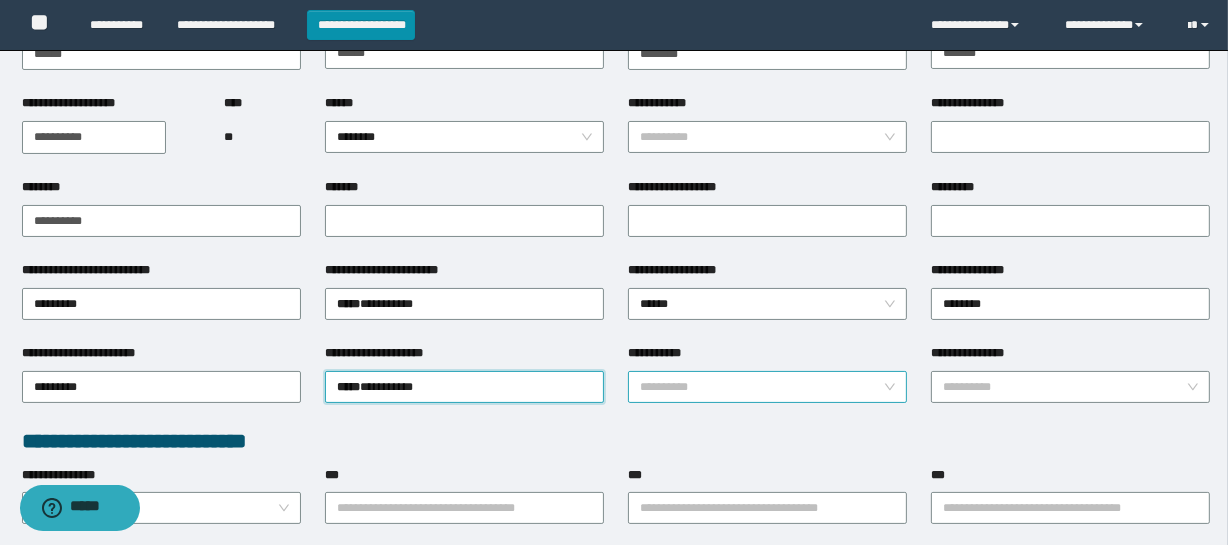 click on "**********" at bounding box center (761, 387) 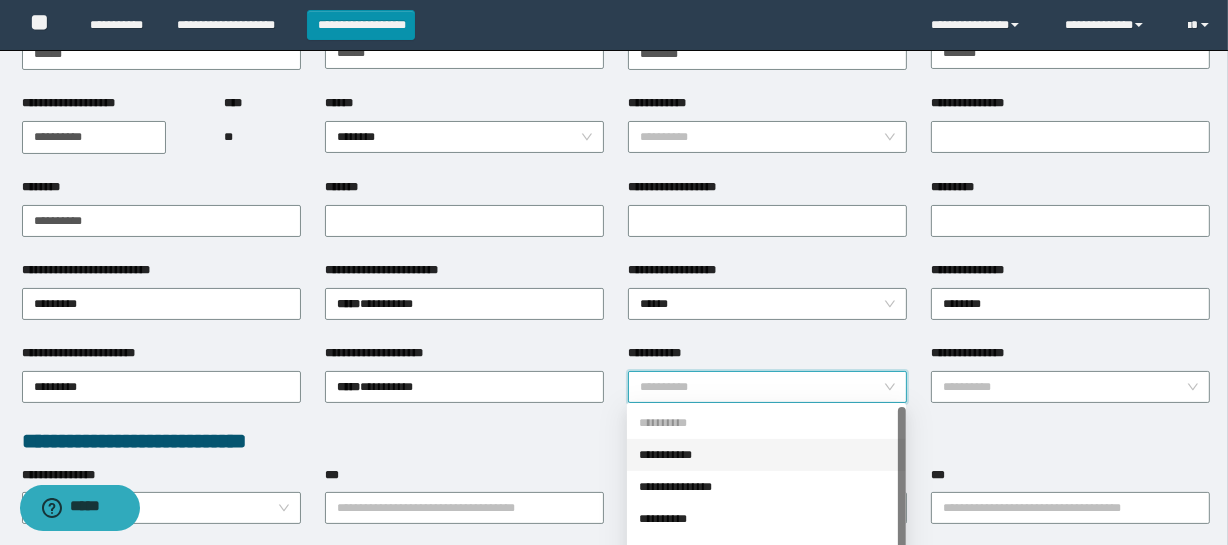click on "**********" at bounding box center (616, 336) 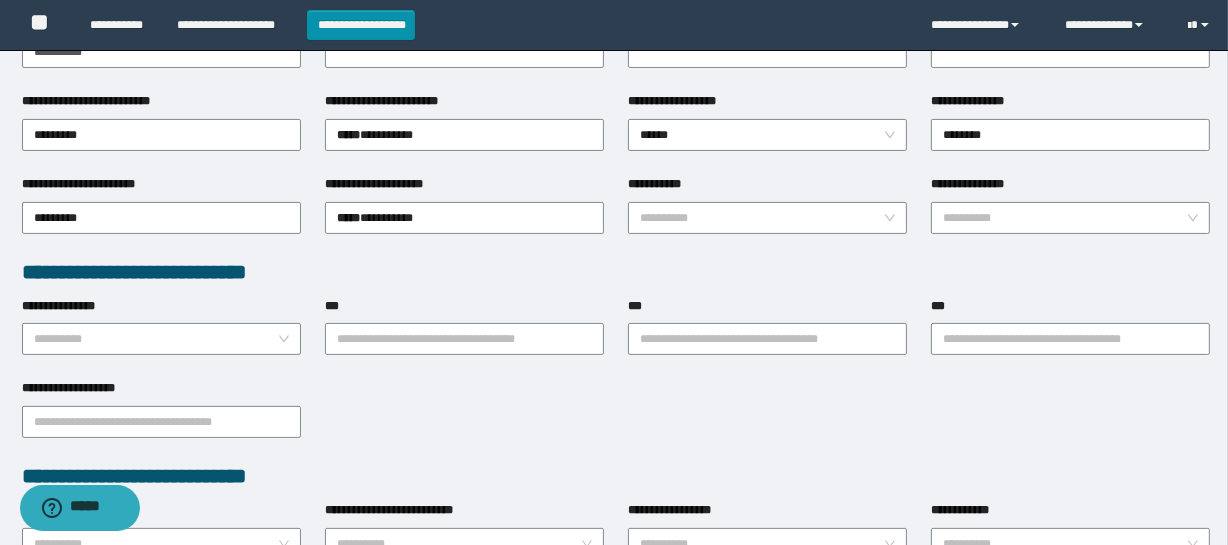 scroll, scrollTop: 363, scrollLeft: 0, axis: vertical 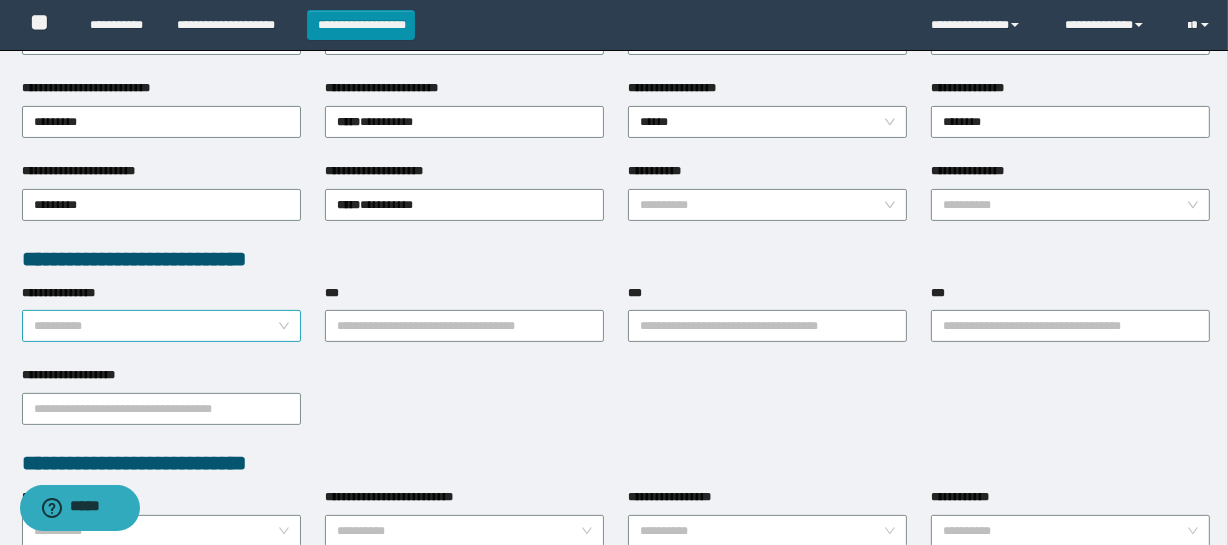 click on "**********" at bounding box center (155, 326) 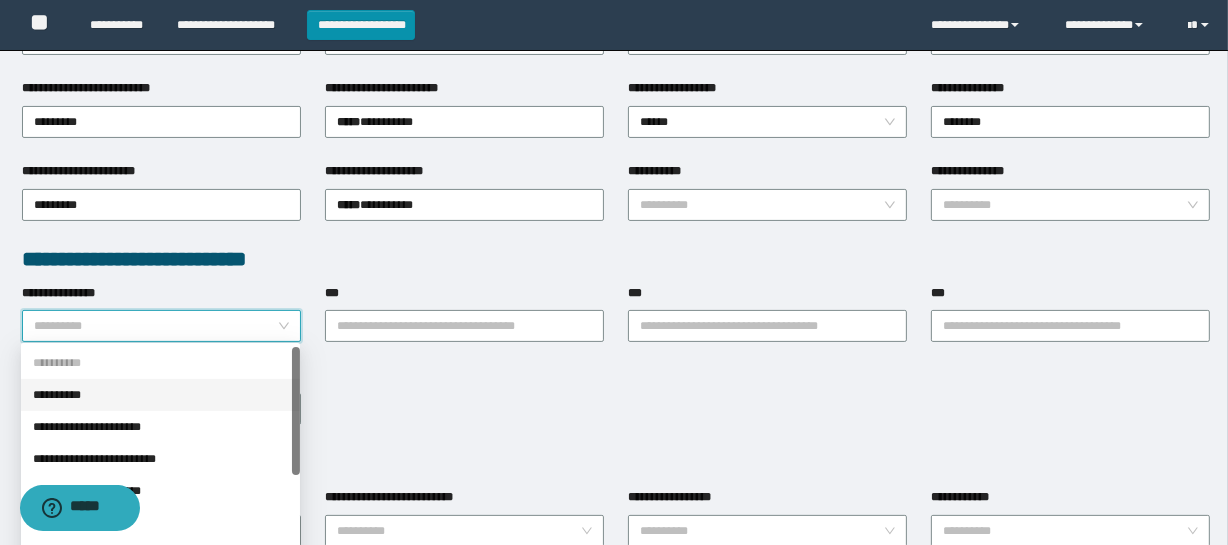 scroll, scrollTop: 454, scrollLeft: 0, axis: vertical 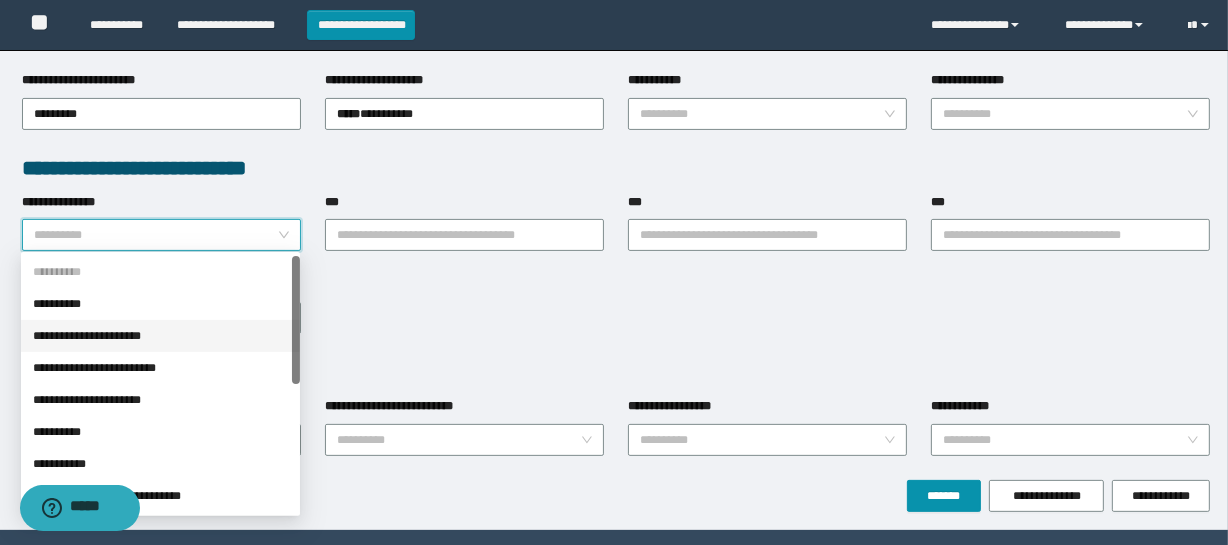 click on "**********" at bounding box center [160, 336] 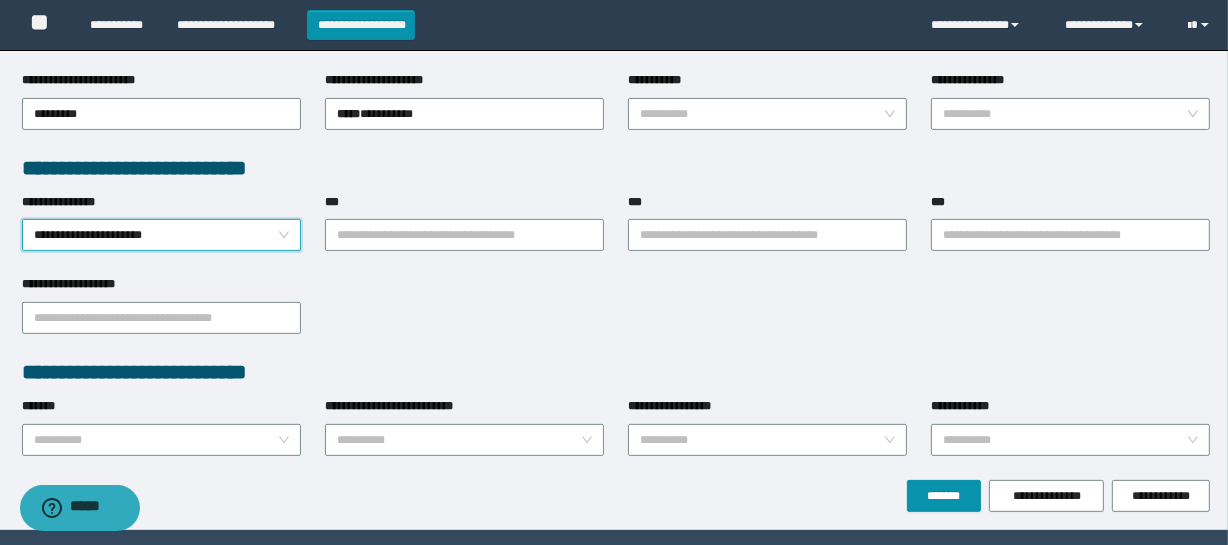 click on "**********" at bounding box center (464, 234) 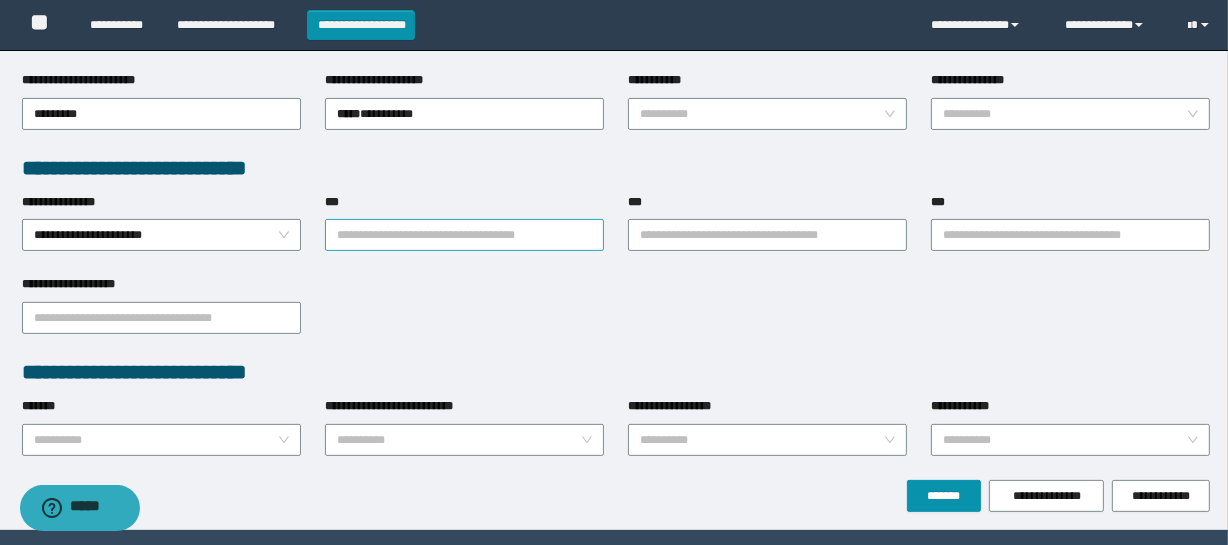 click on "***" at bounding box center (464, 235) 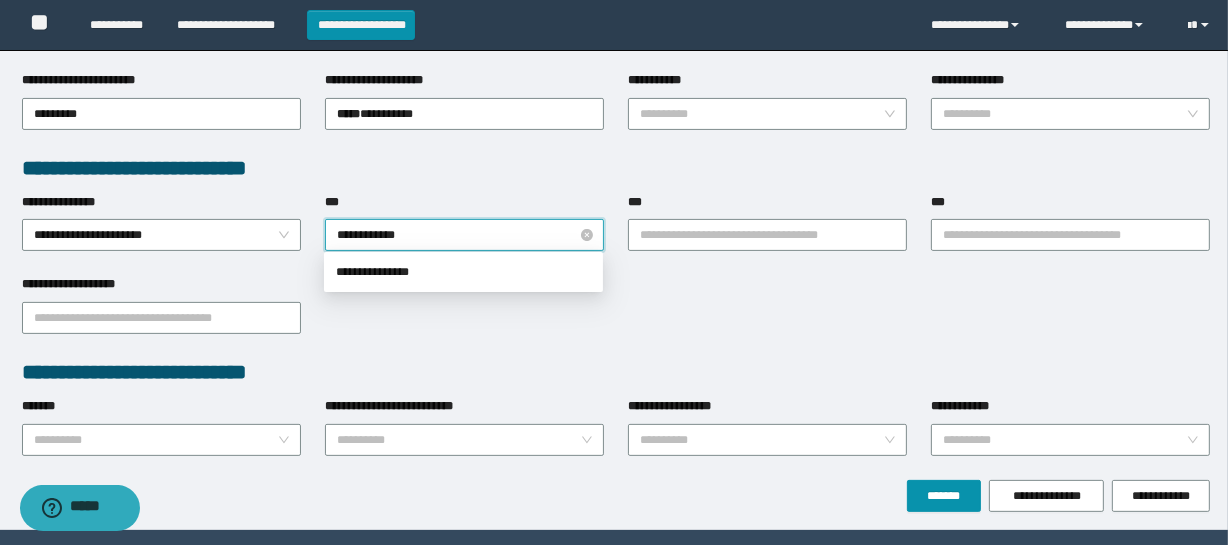 type on "**********" 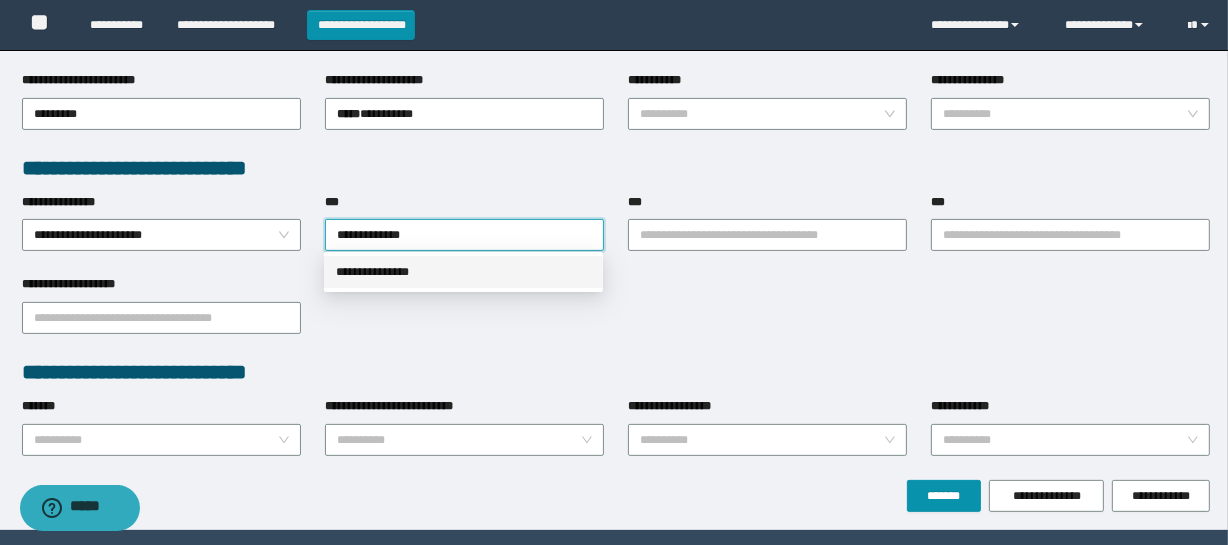 click on "**********" at bounding box center [463, 272] 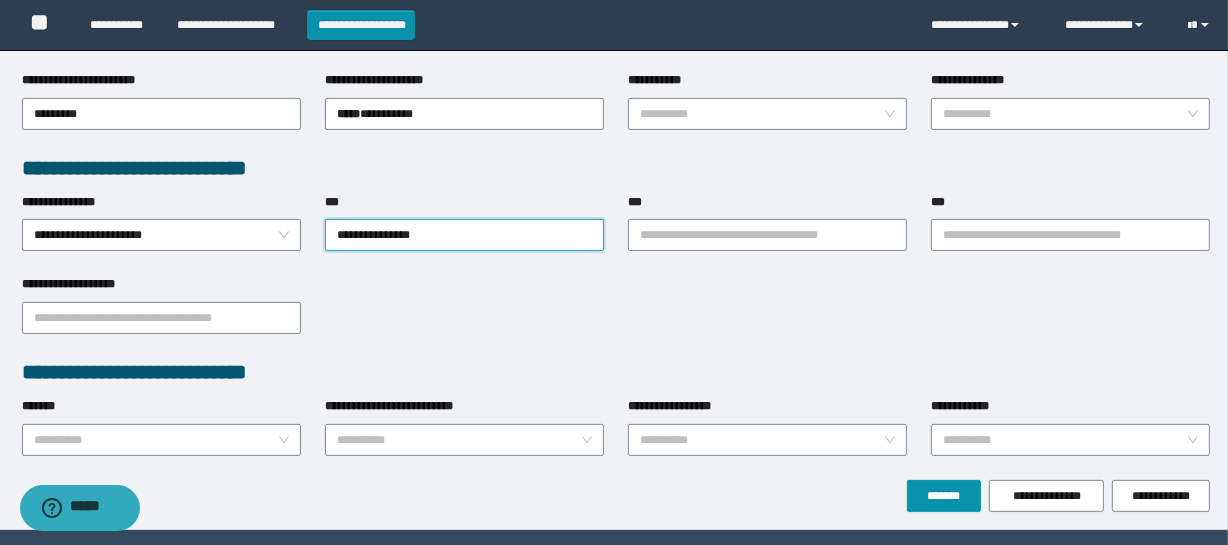 click on "**********" at bounding box center [616, 316] 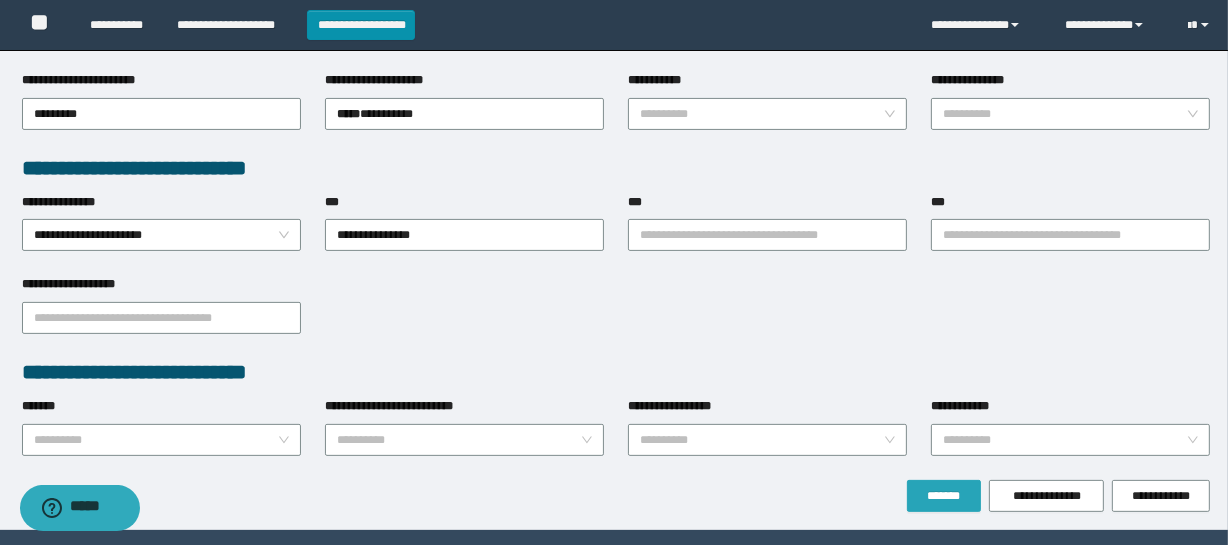 click on "*******" at bounding box center [944, 496] 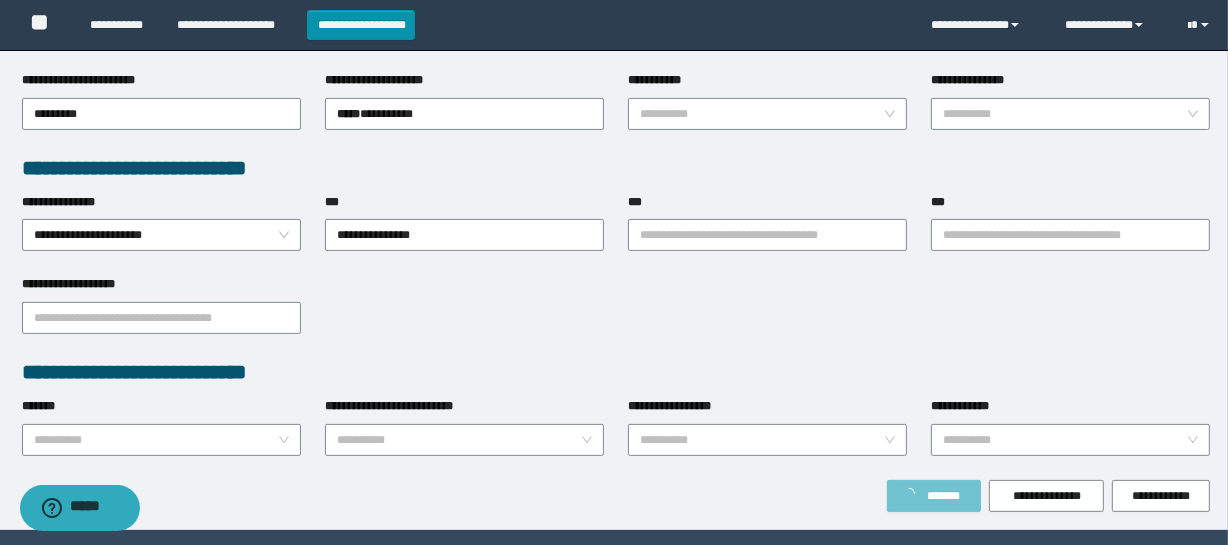 type on "*******" 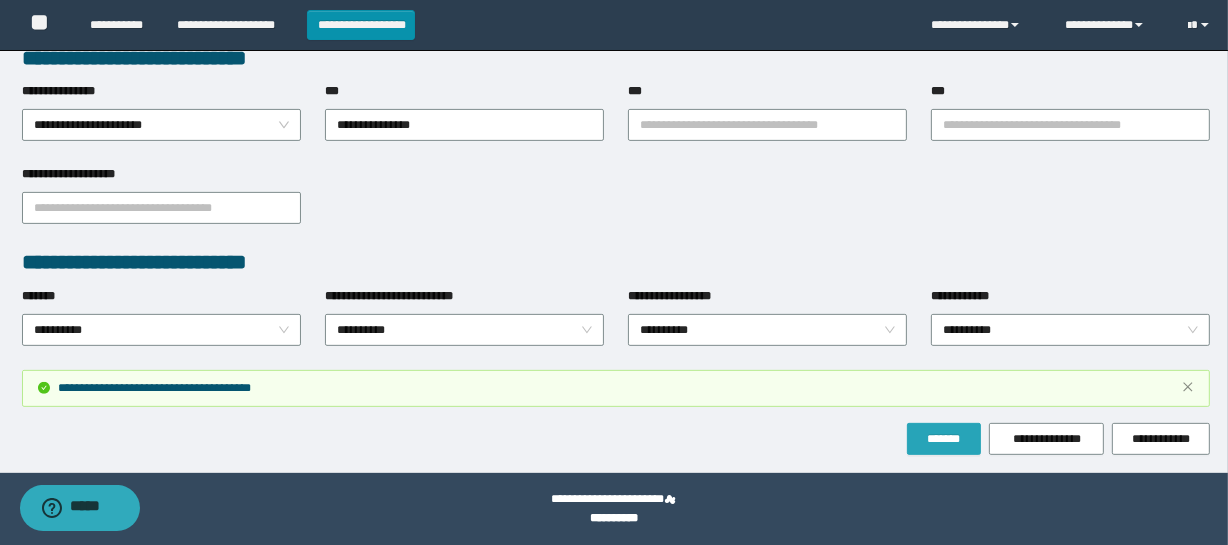 scroll, scrollTop: 620, scrollLeft: 0, axis: vertical 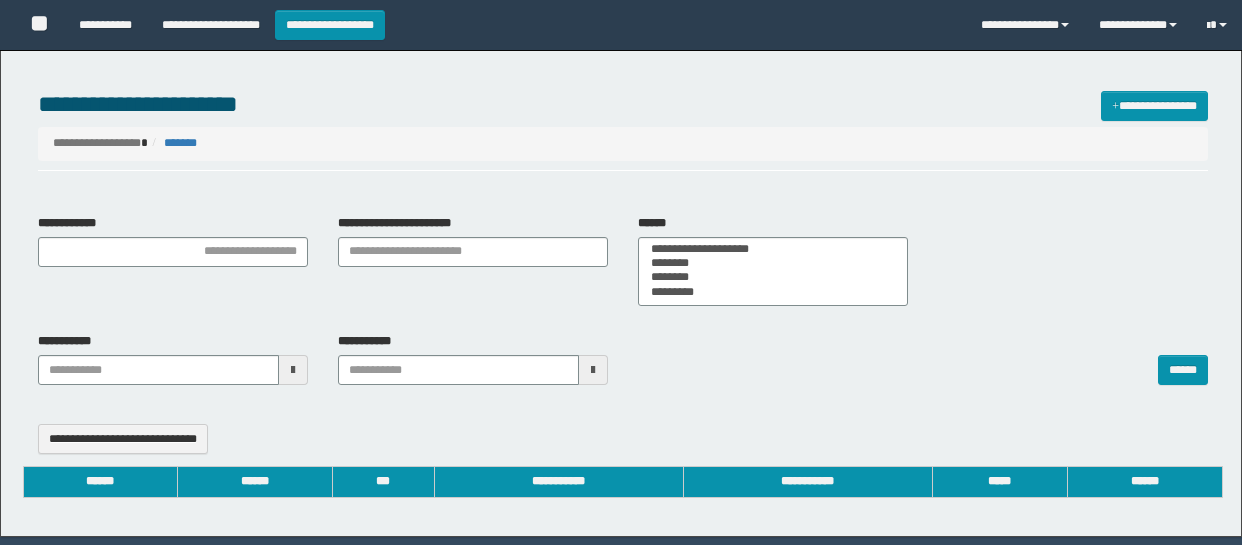 select 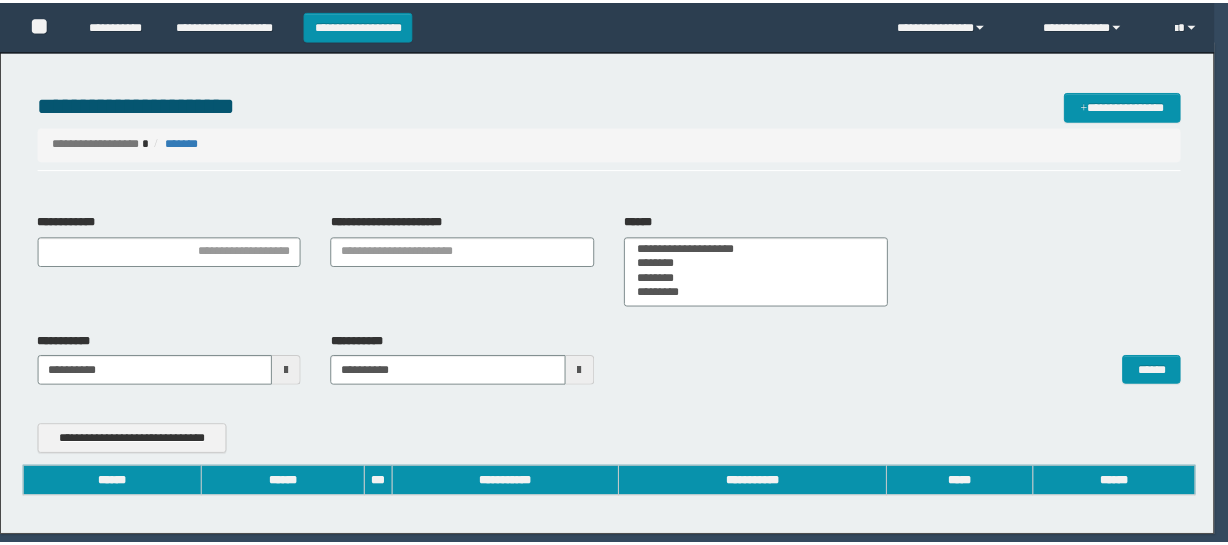 scroll, scrollTop: 0, scrollLeft: 0, axis: both 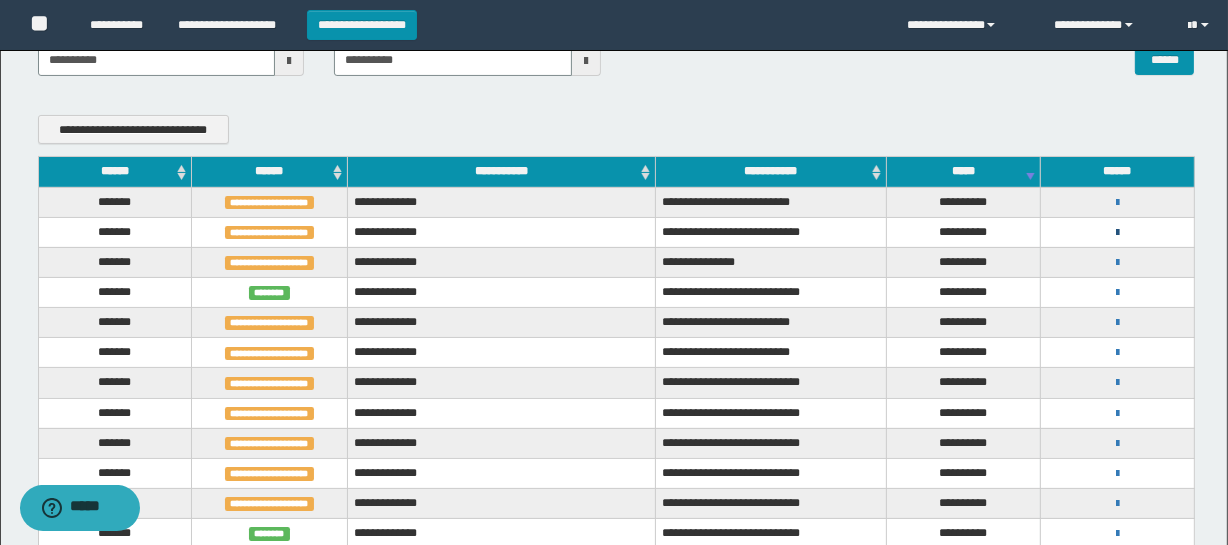 click at bounding box center [1117, 233] 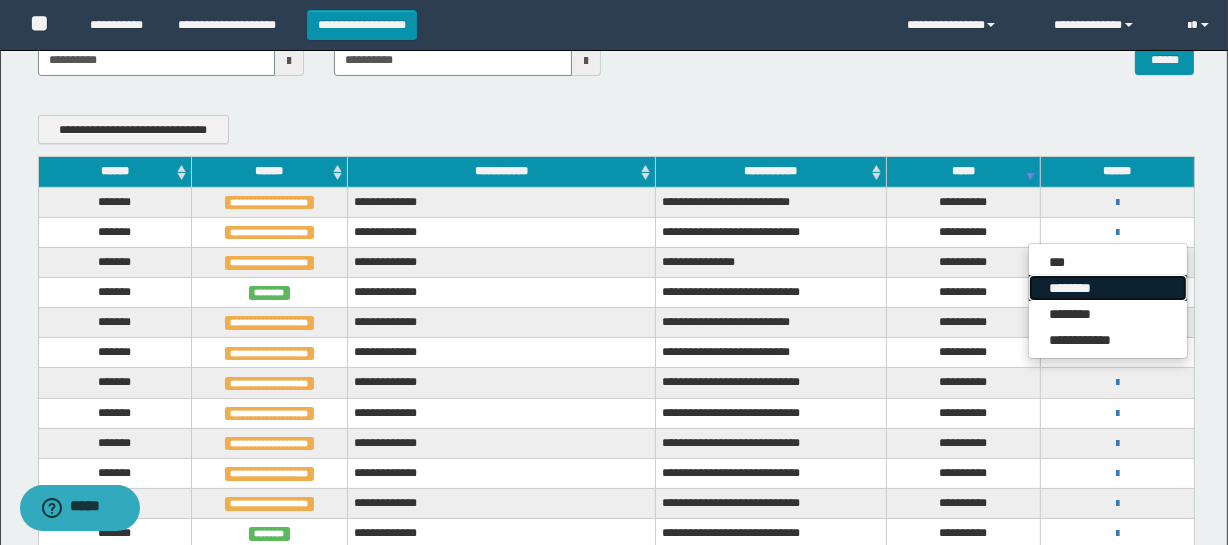 click on "********" at bounding box center (1108, 288) 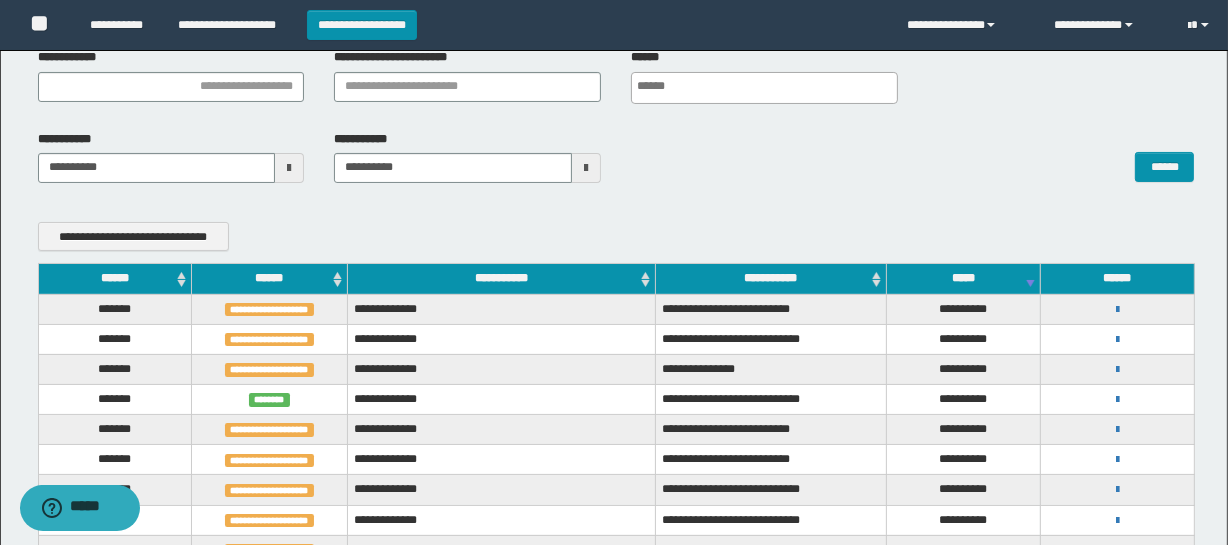 scroll, scrollTop: 0, scrollLeft: 0, axis: both 